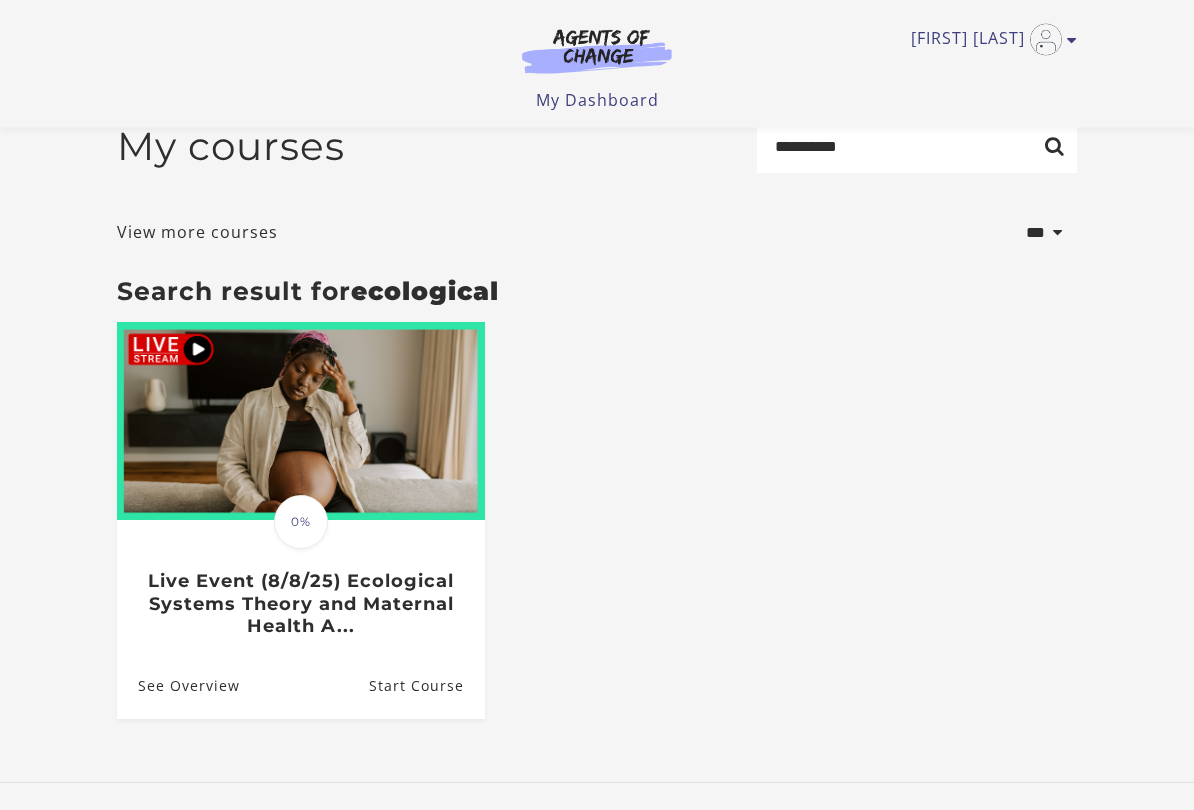 scroll, scrollTop: 39, scrollLeft: 0, axis: vertical 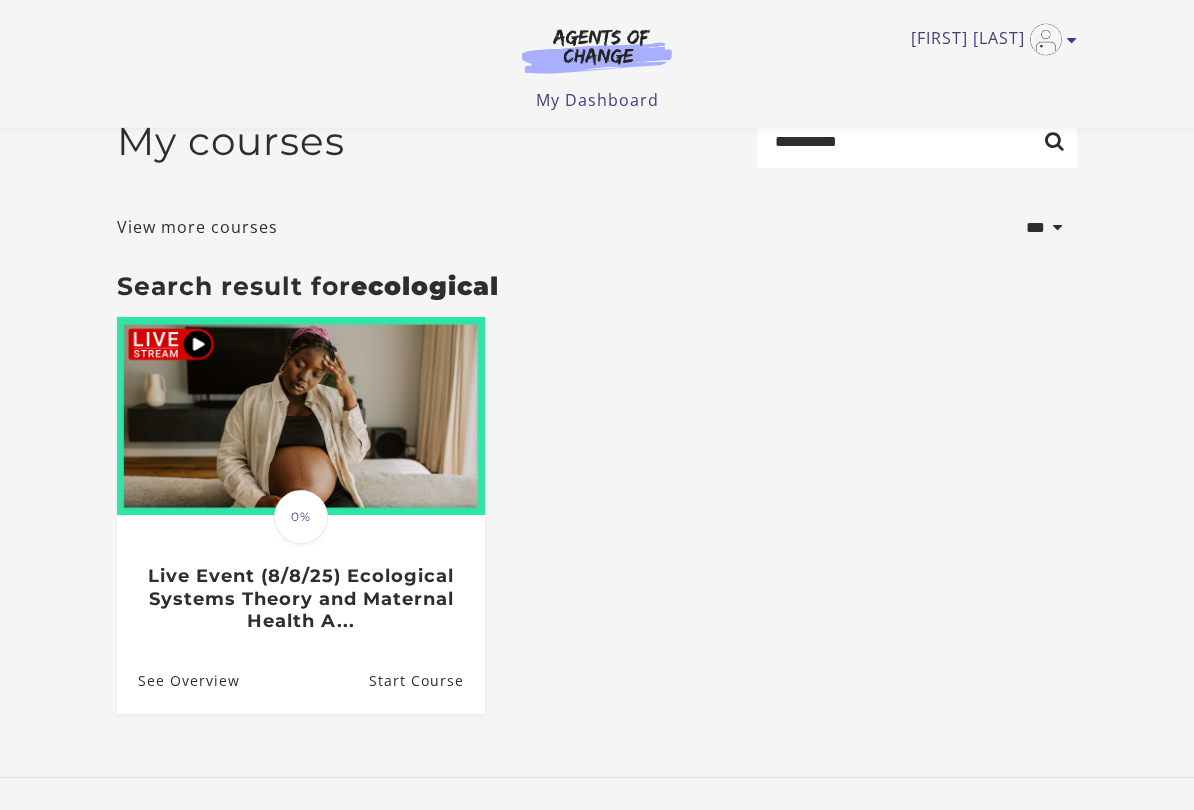 click on "My Dashboard" at bounding box center [597, 100] 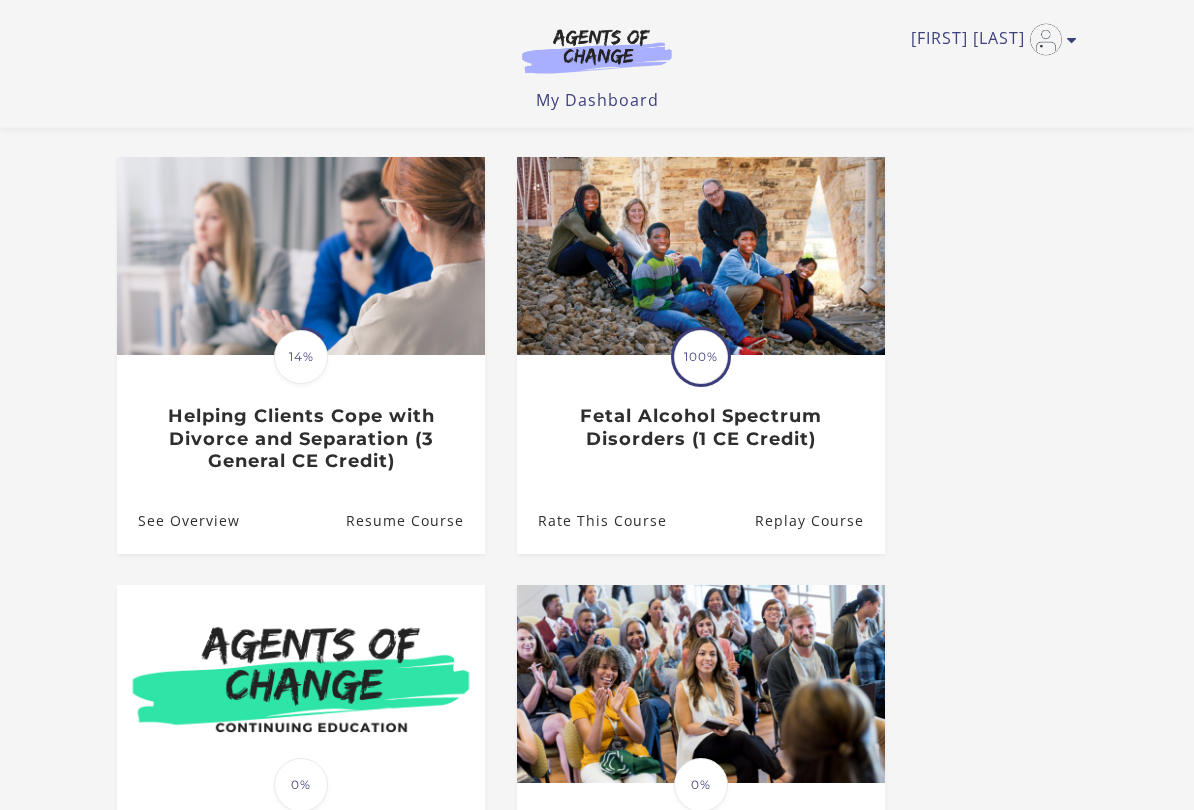 scroll, scrollTop: 154, scrollLeft: 0, axis: vertical 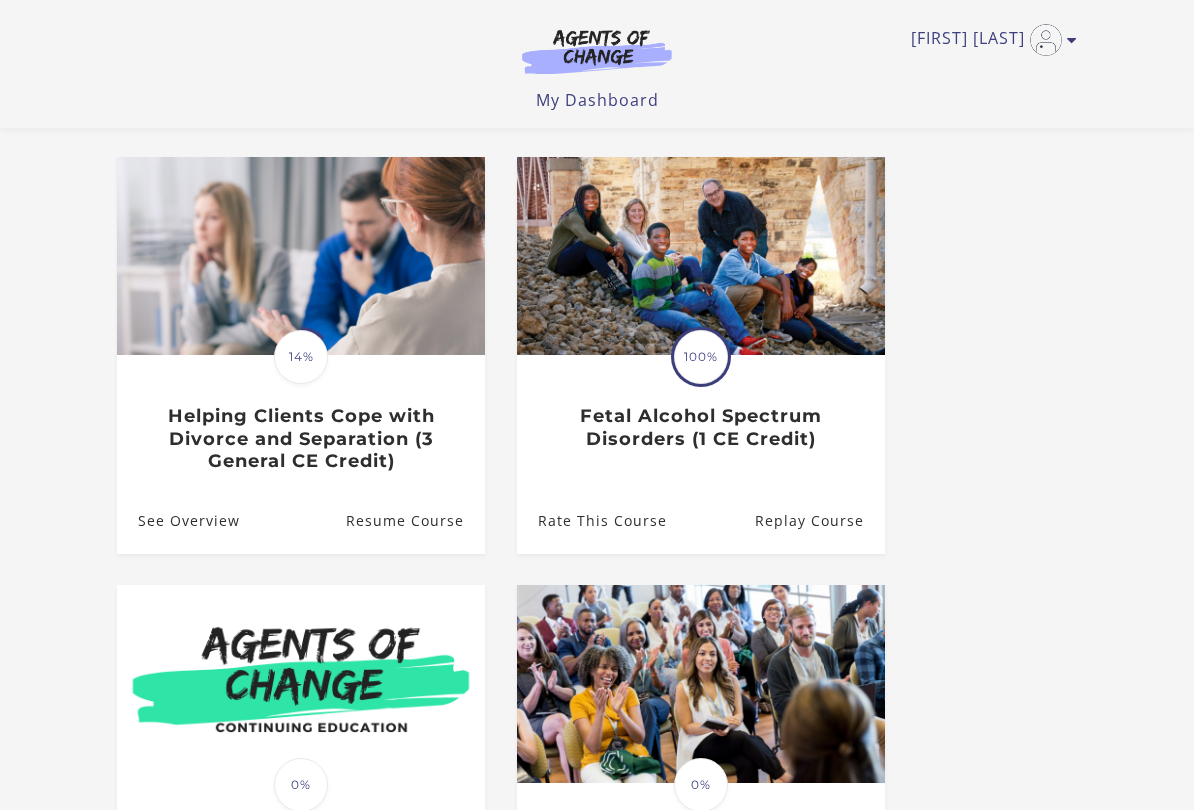 click on "Resume Course" at bounding box center [415, 520] 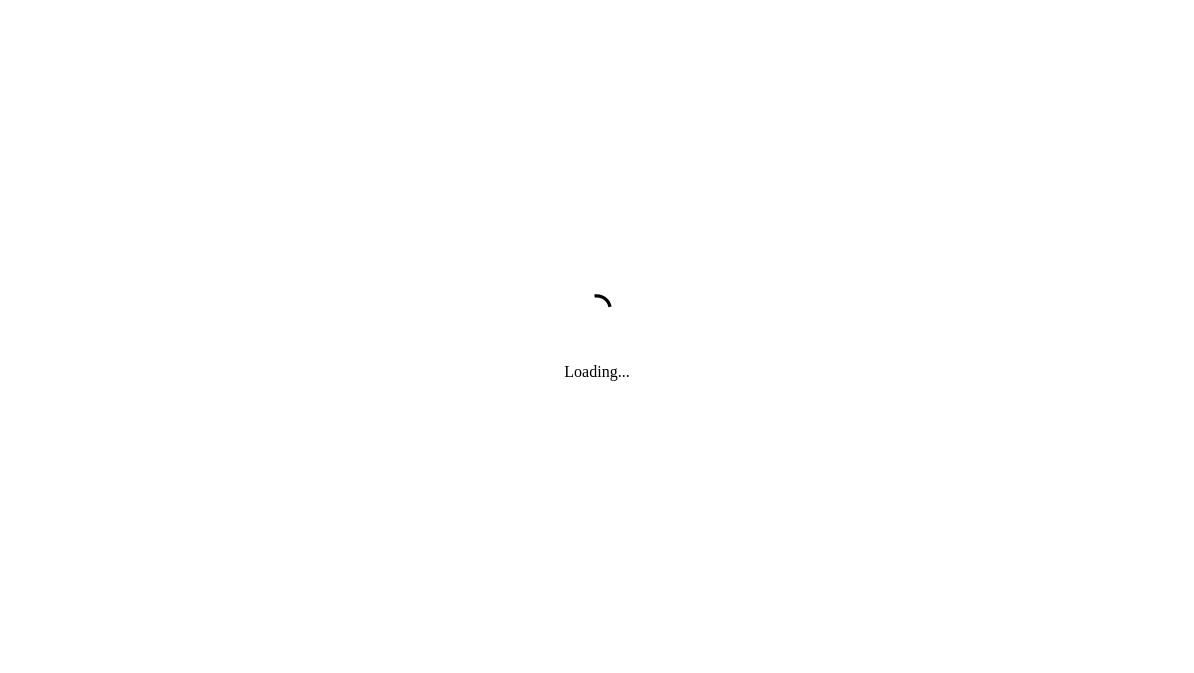 scroll, scrollTop: 0, scrollLeft: 0, axis: both 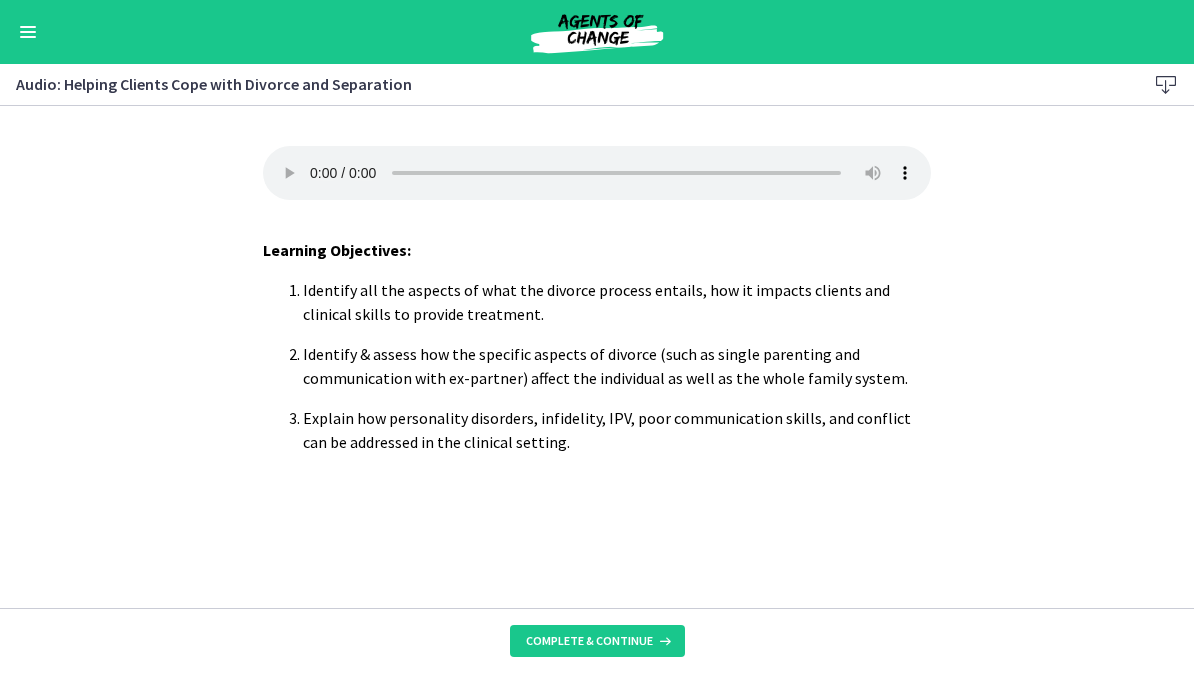 type 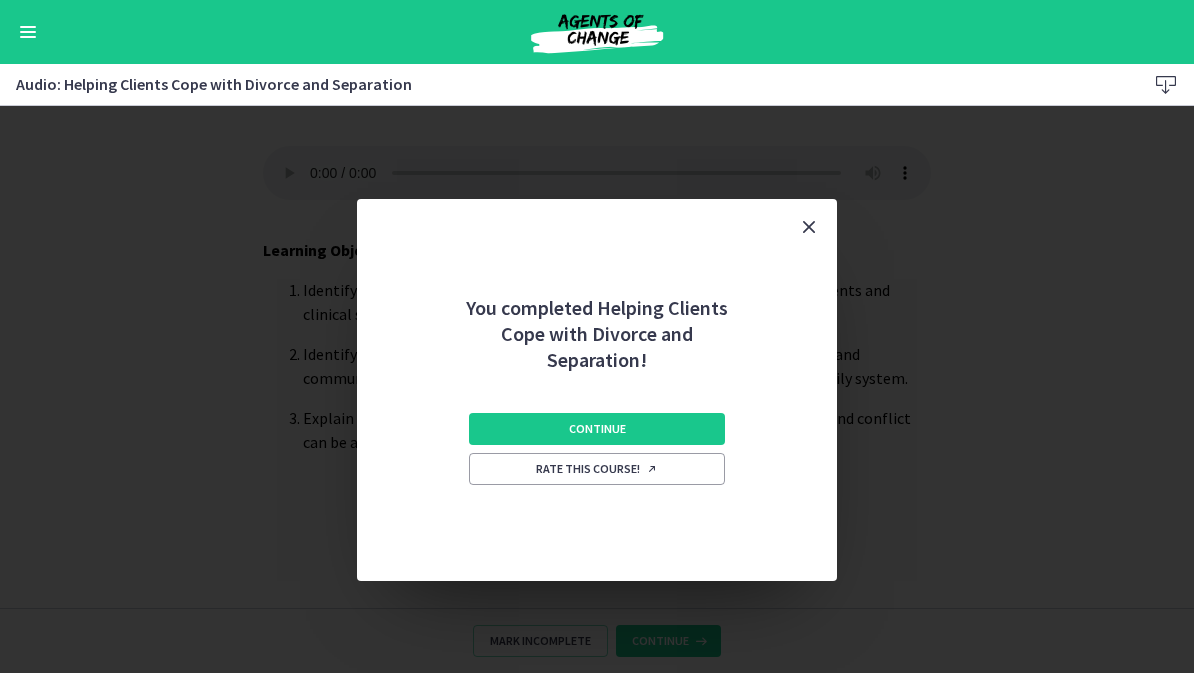 click on "Continue" at bounding box center (597, 429) 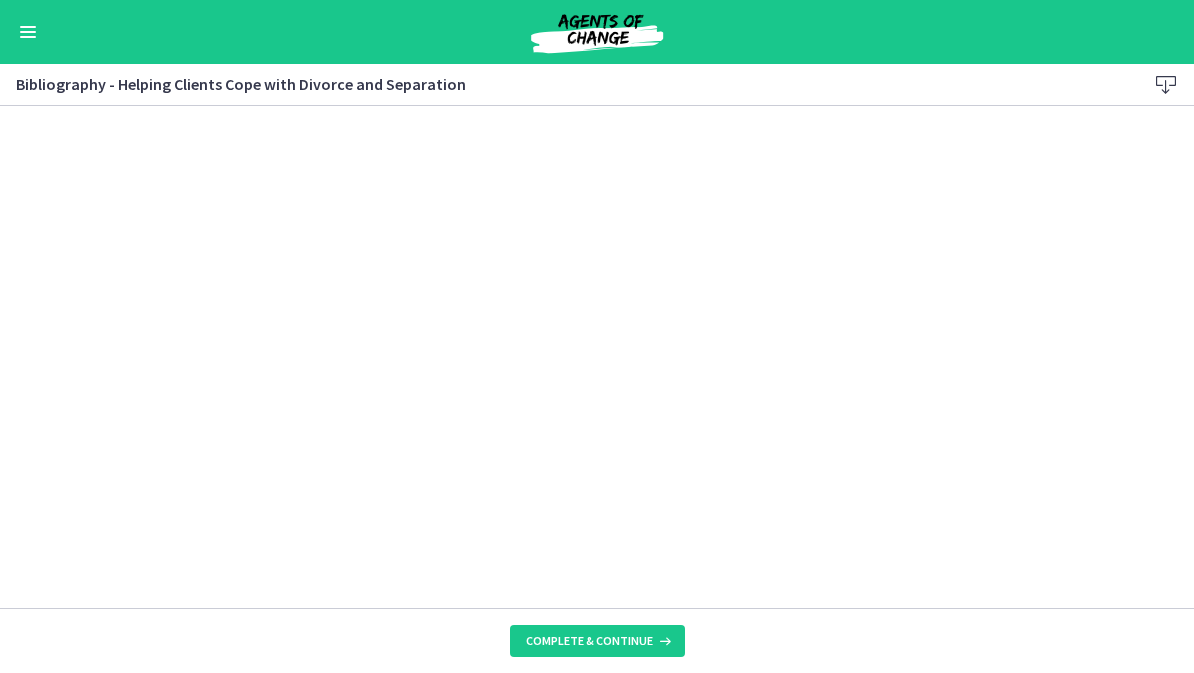 click on "Complete & continue" at bounding box center [589, 641] 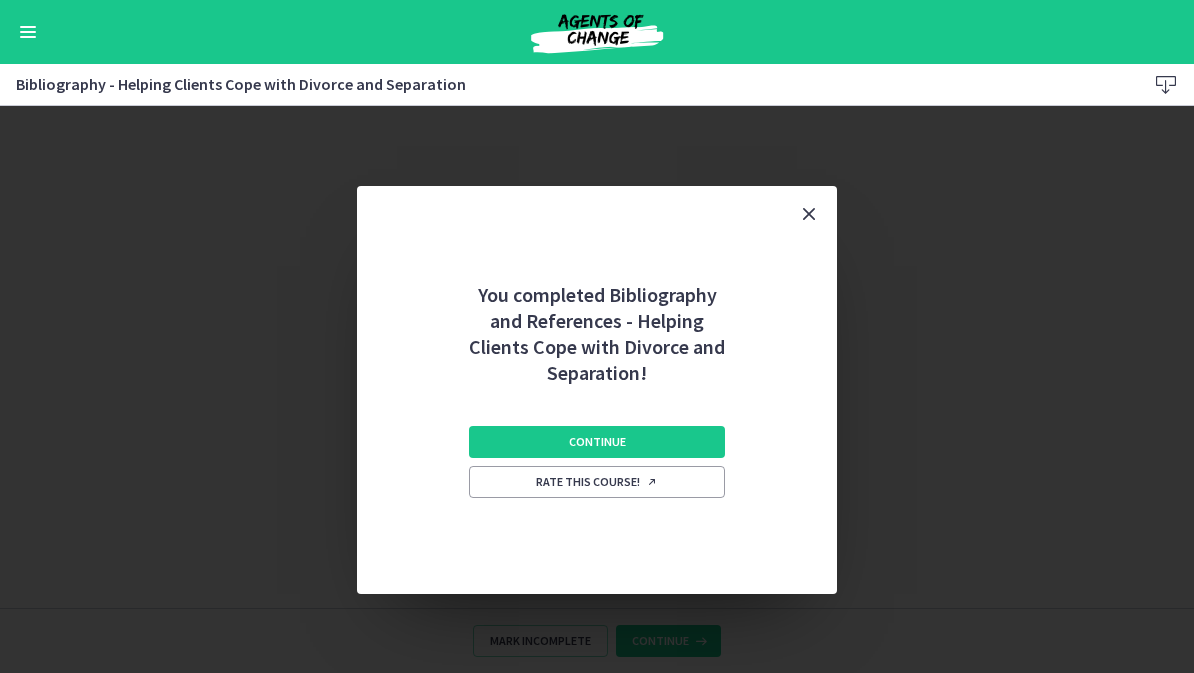 click on "Continue" at bounding box center (597, 442) 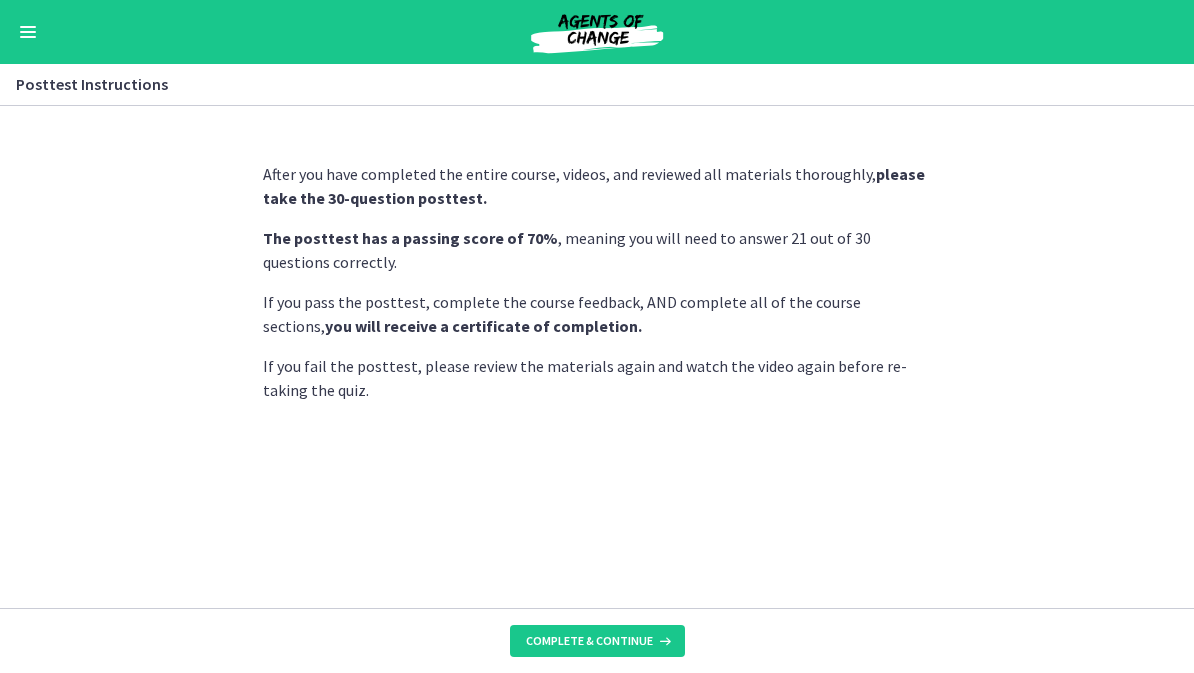 click on "Complete & continue" at bounding box center [589, 641] 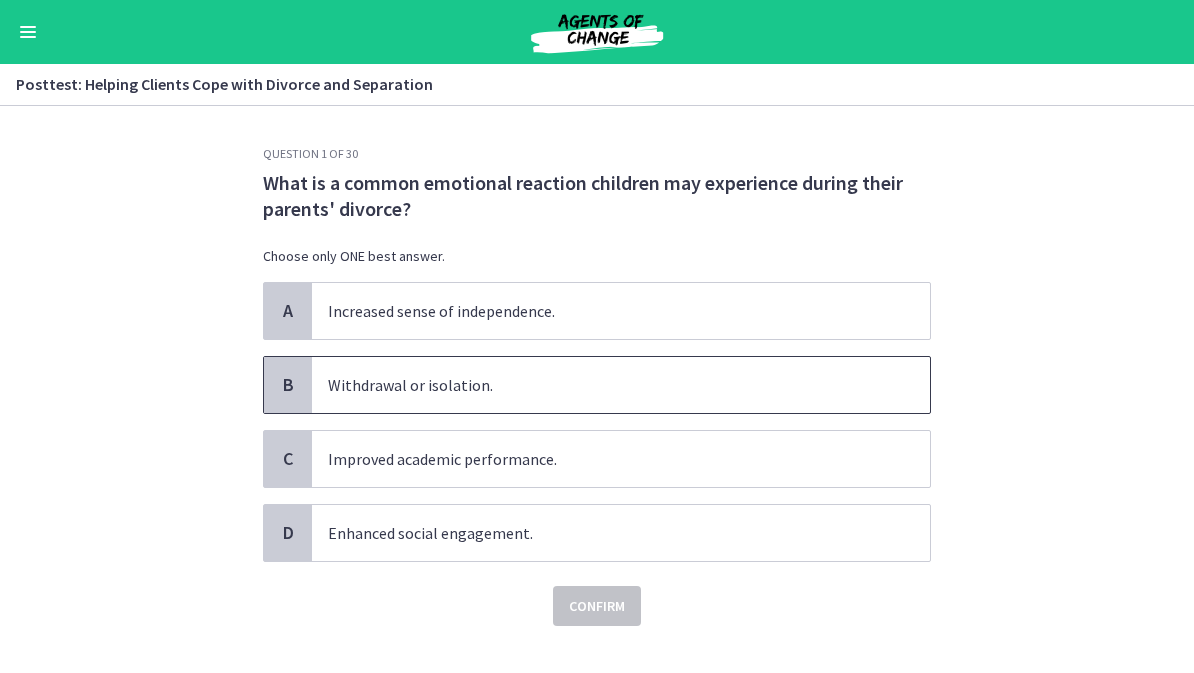 click on "Withdrawal or isolation." at bounding box center [621, 385] 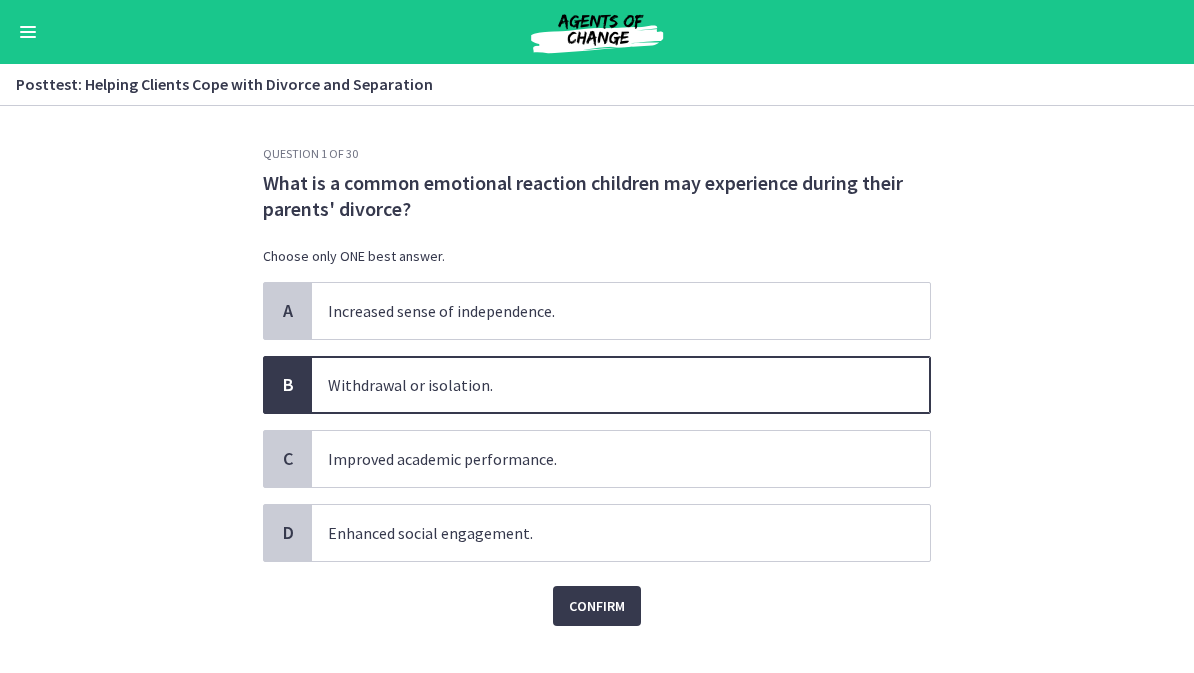 click on "Confirm" at bounding box center [597, 606] 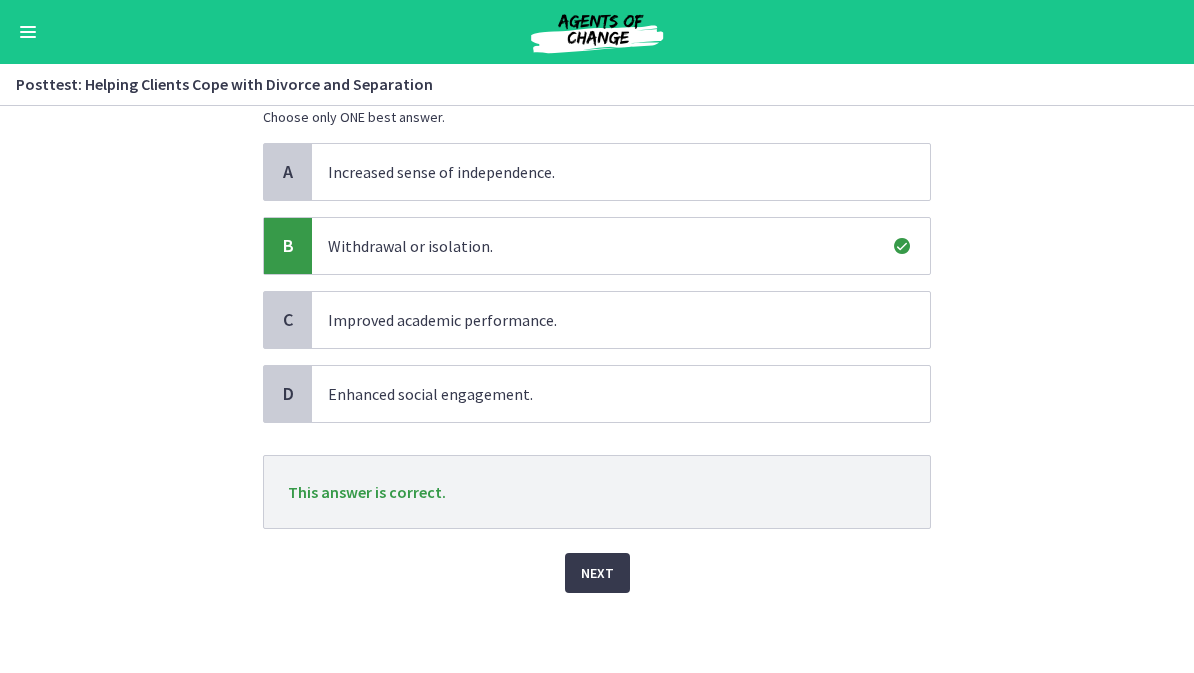 scroll, scrollTop: 139, scrollLeft: 0, axis: vertical 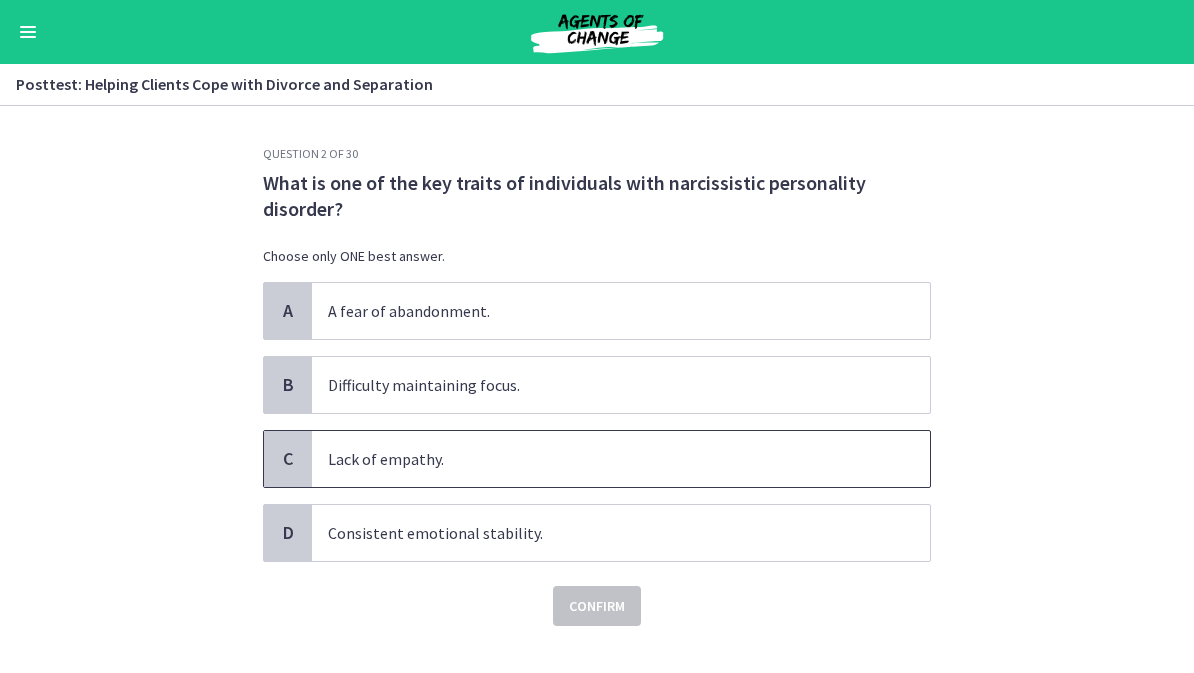 click on "Lack of empathy." at bounding box center (621, 459) 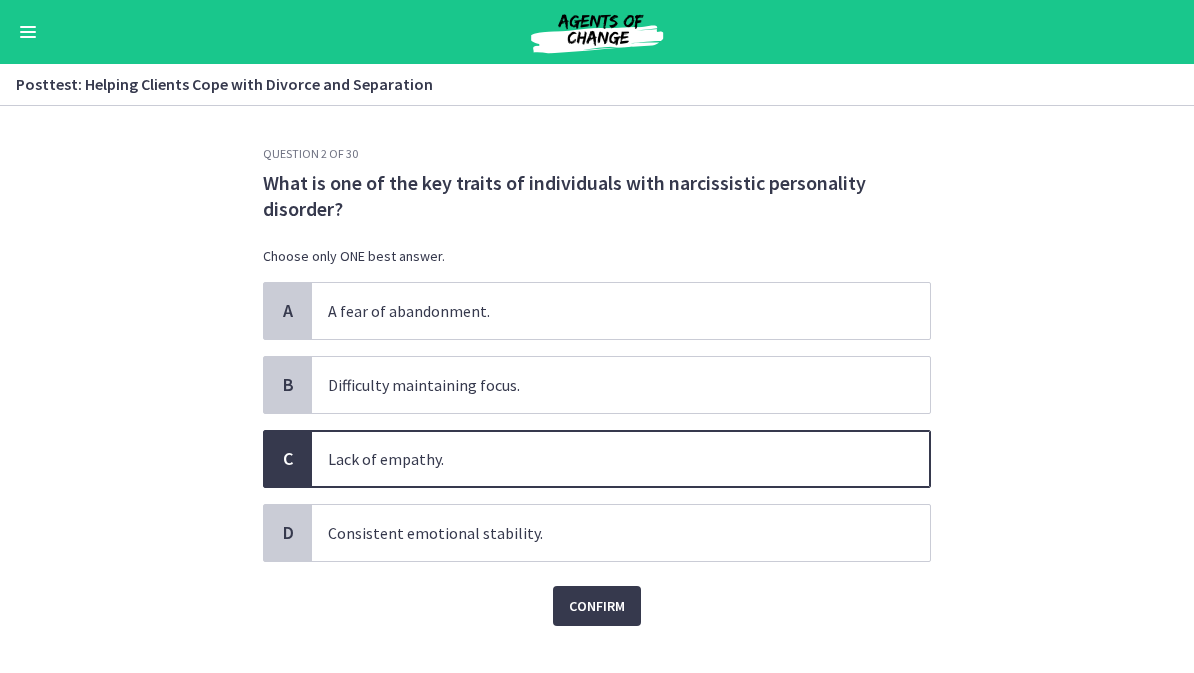 click on "Confirm" at bounding box center (597, 606) 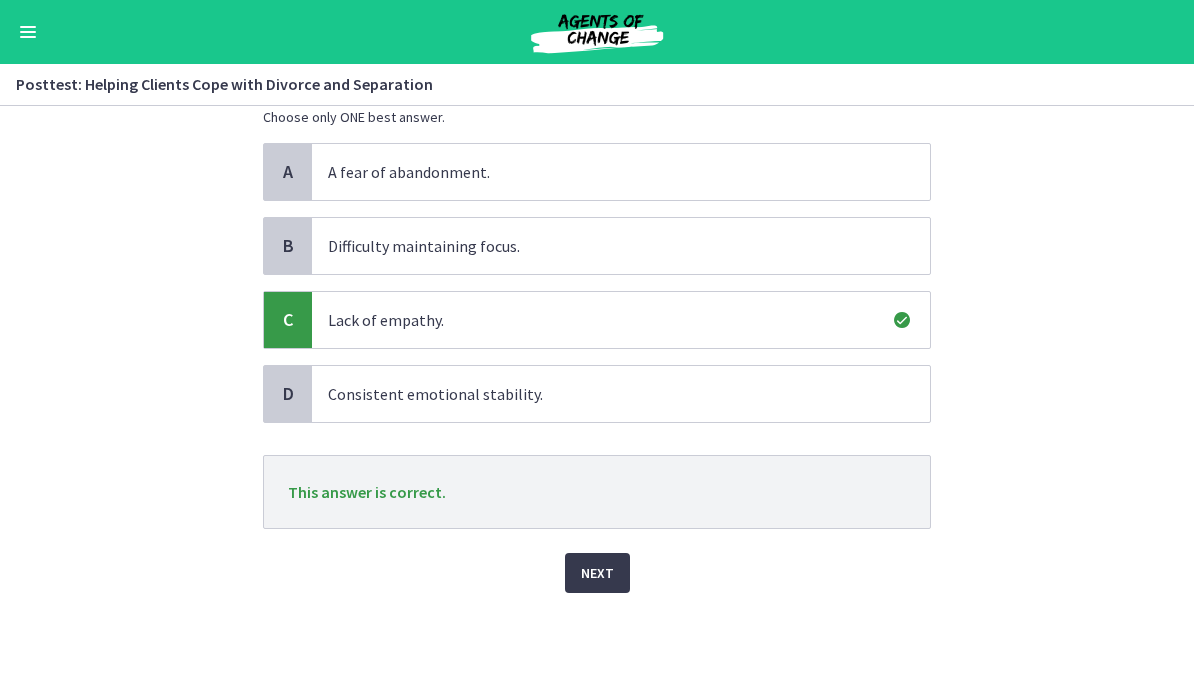 scroll, scrollTop: 139, scrollLeft: 0, axis: vertical 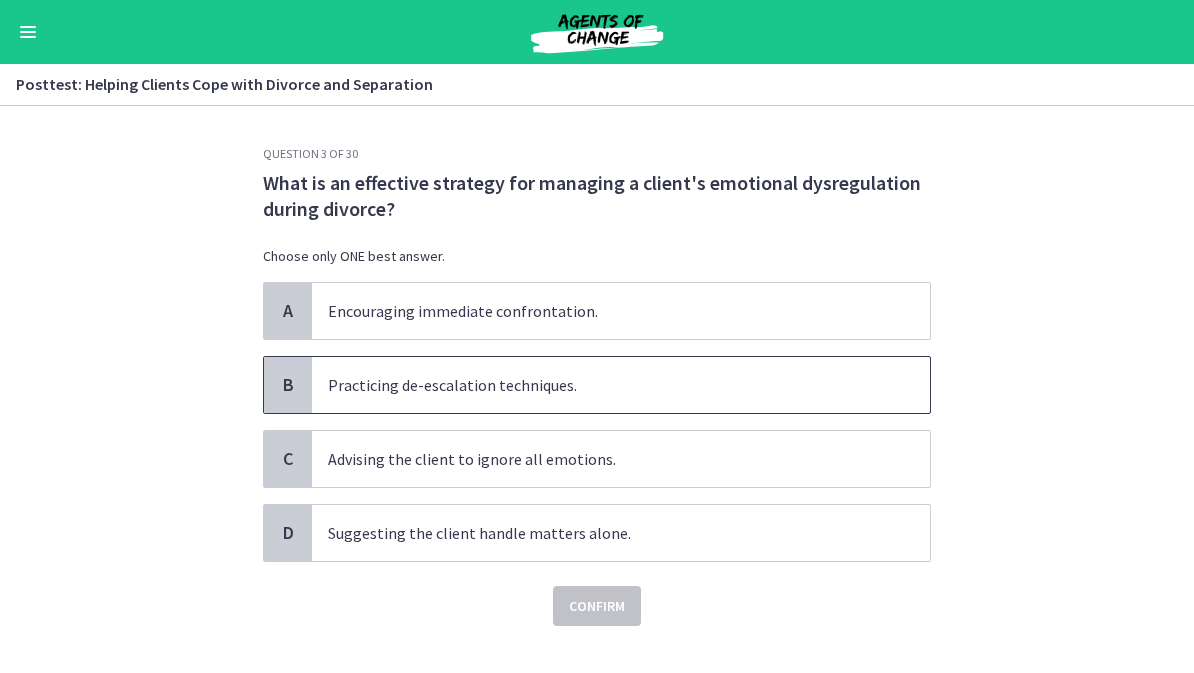 click on "Practicing de-escalation techniques." at bounding box center [621, 385] 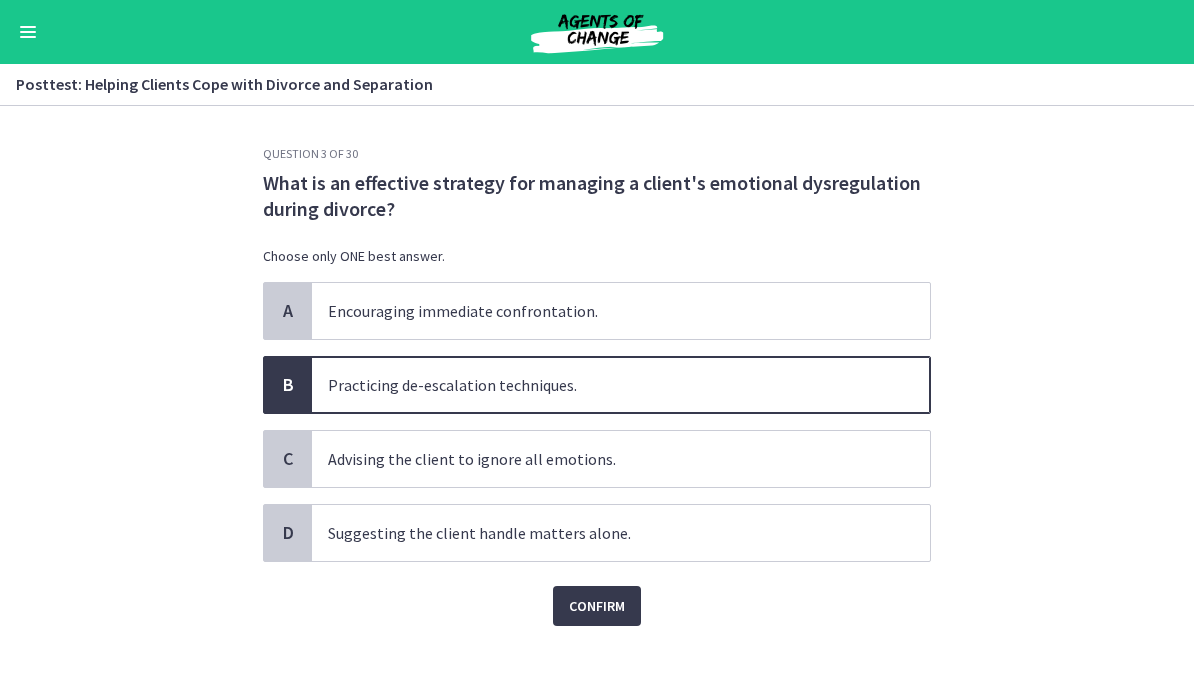 click on "Confirm" at bounding box center (597, 606) 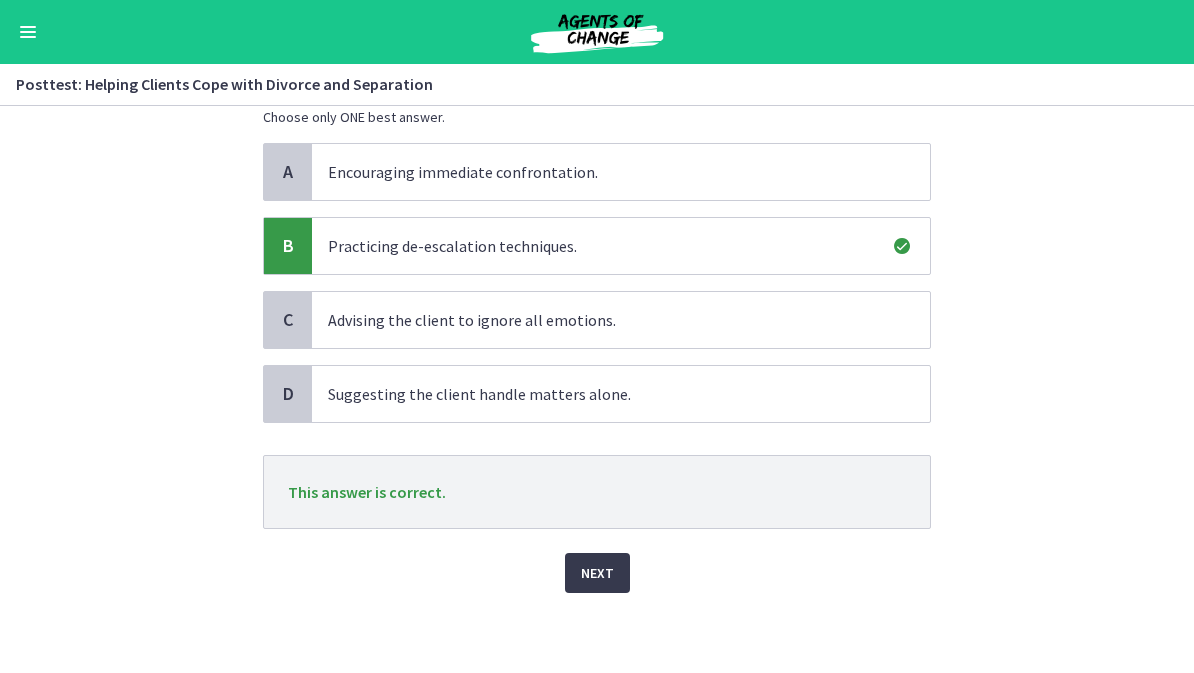 scroll, scrollTop: 139, scrollLeft: 0, axis: vertical 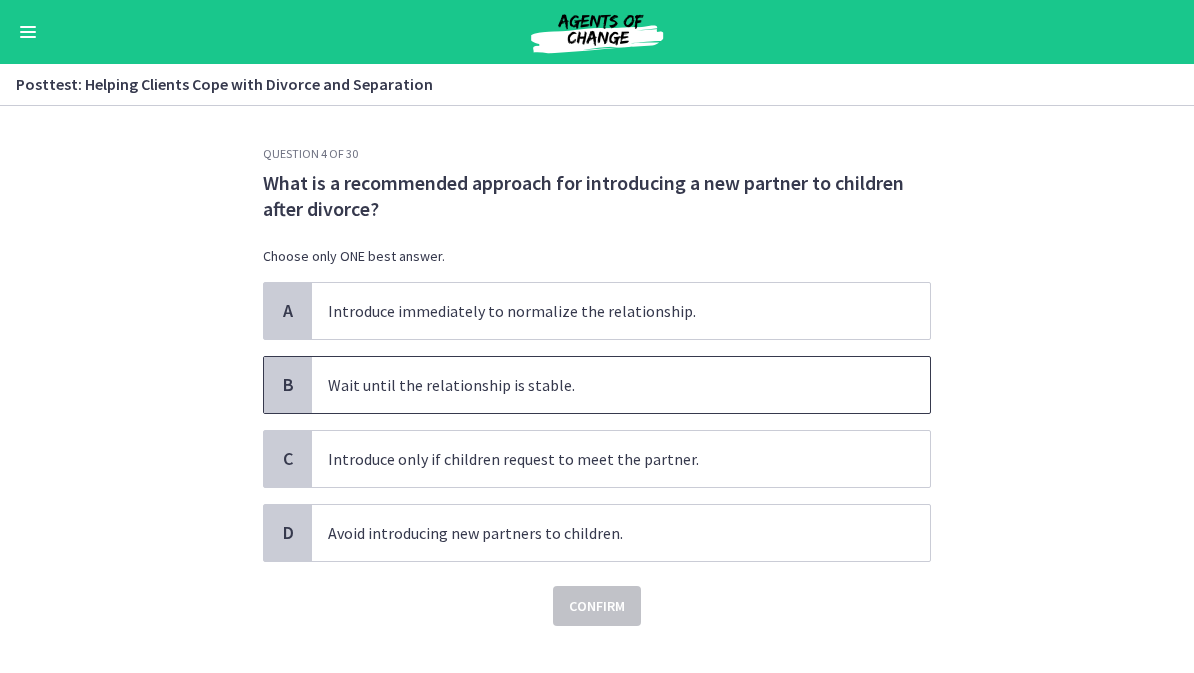 click on "Wait until the relationship is stable." at bounding box center [621, 385] 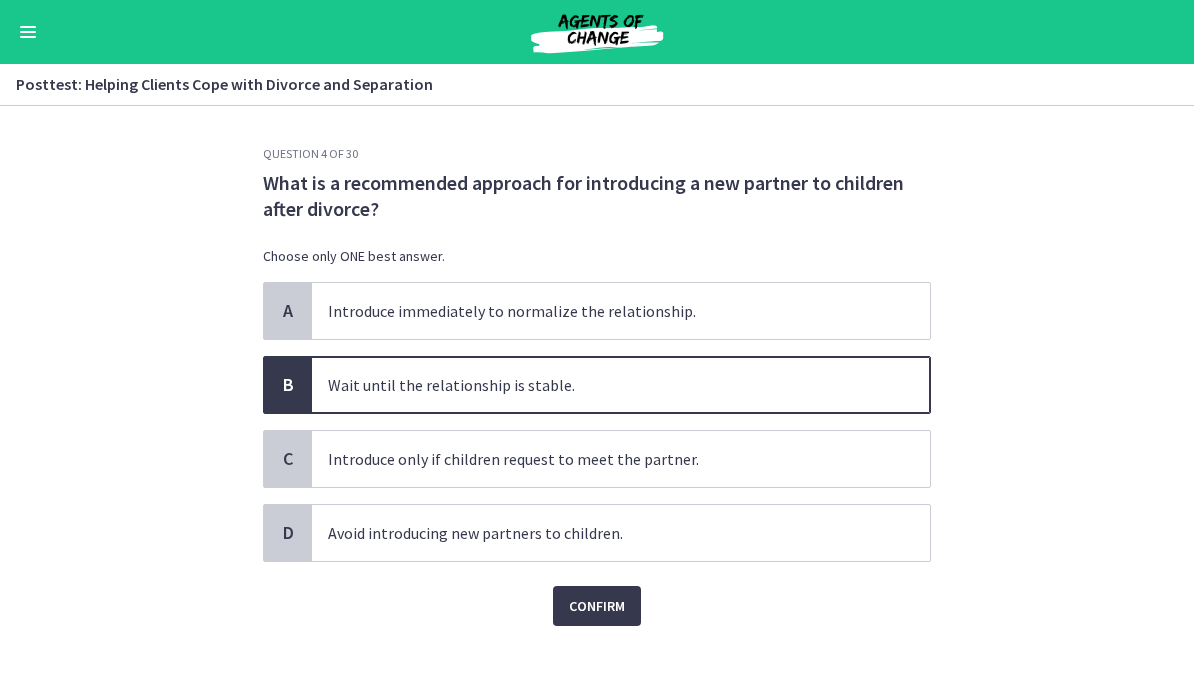 click on "Confirm" at bounding box center (597, 606) 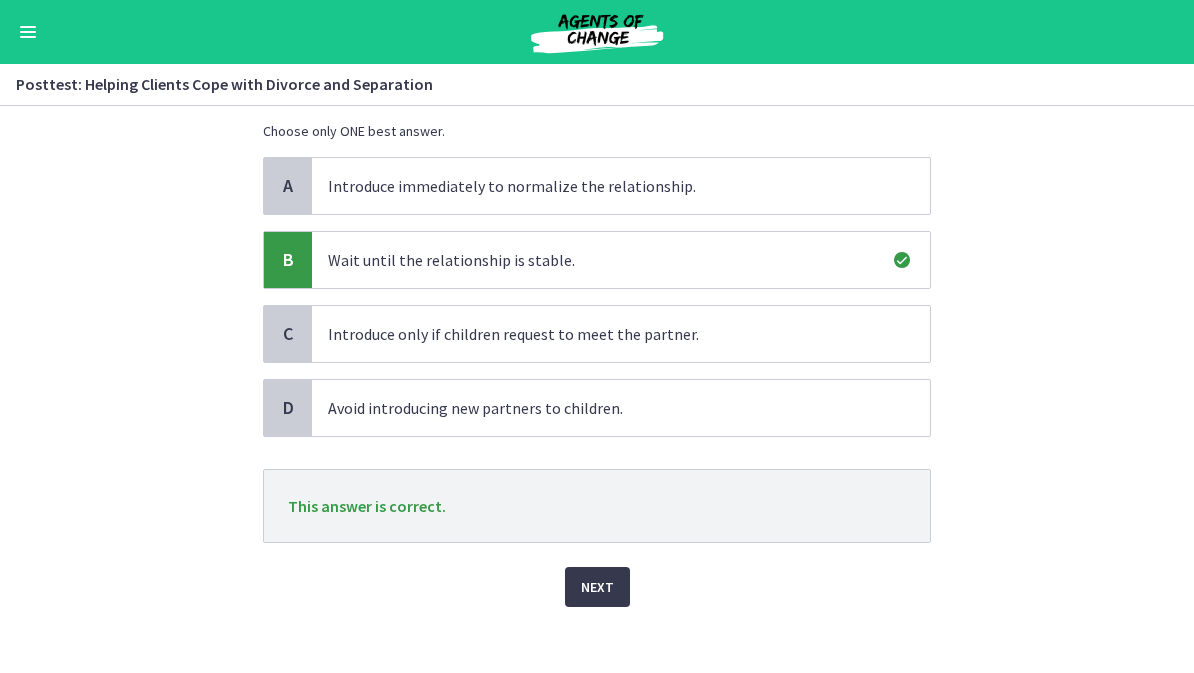 scroll, scrollTop: 122, scrollLeft: 0, axis: vertical 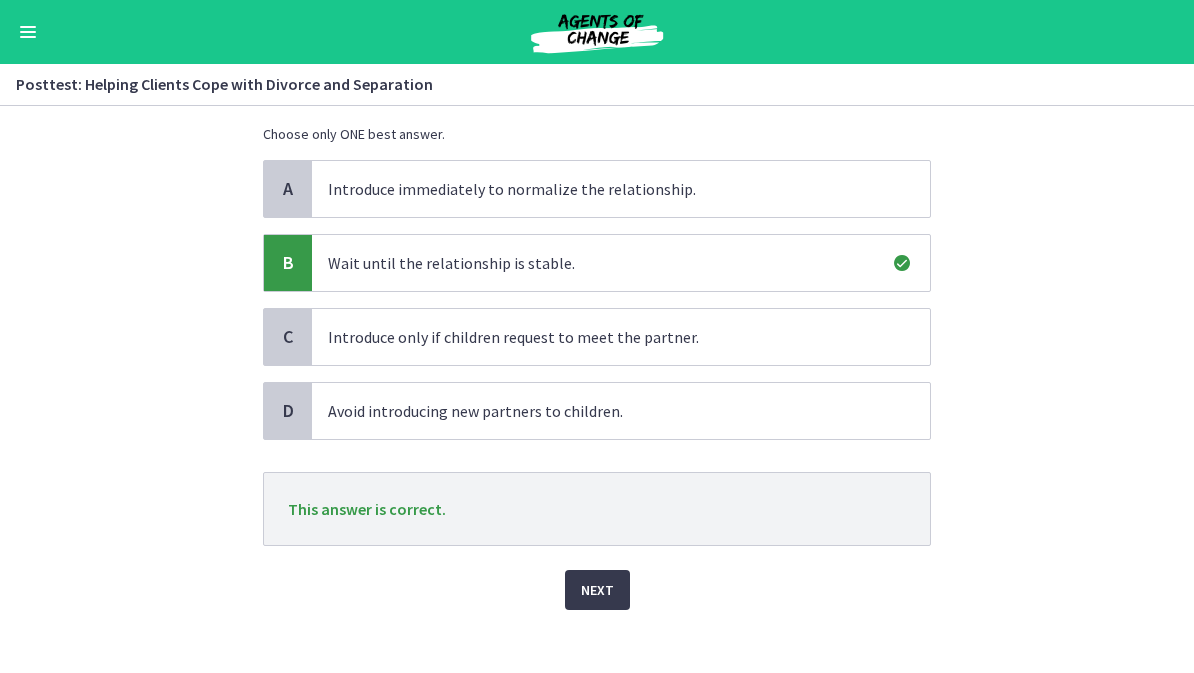 click on "Next" at bounding box center [597, 590] 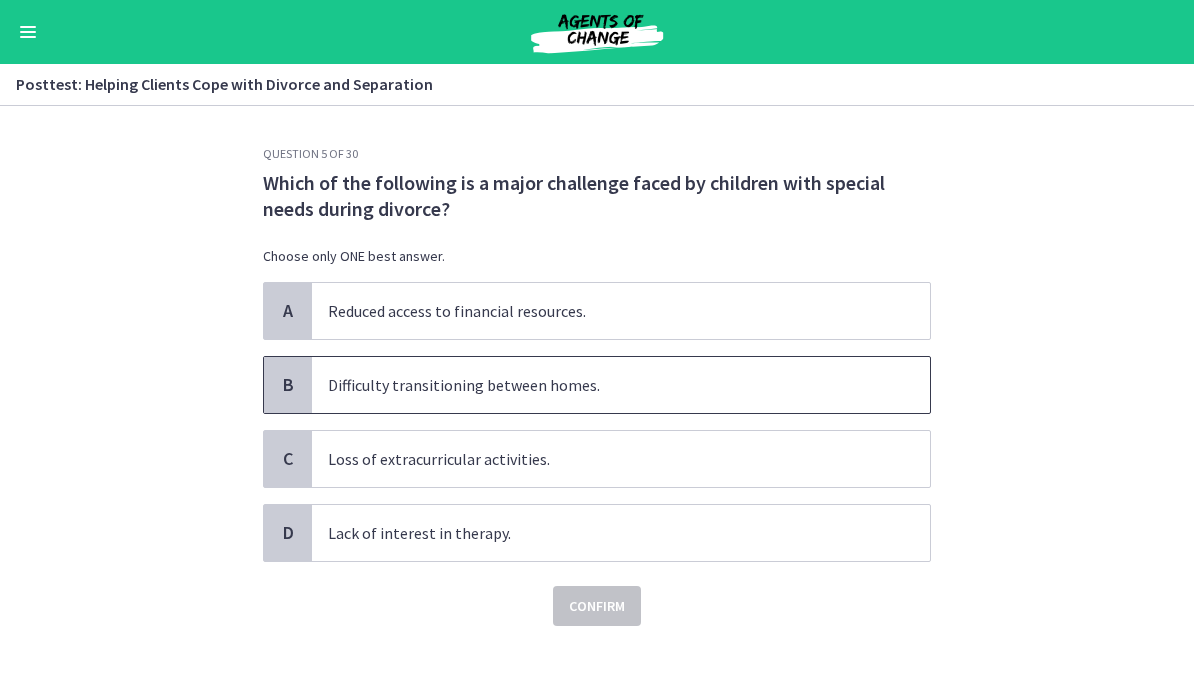 click on "Difficulty transitioning between homes." at bounding box center [621, 385] 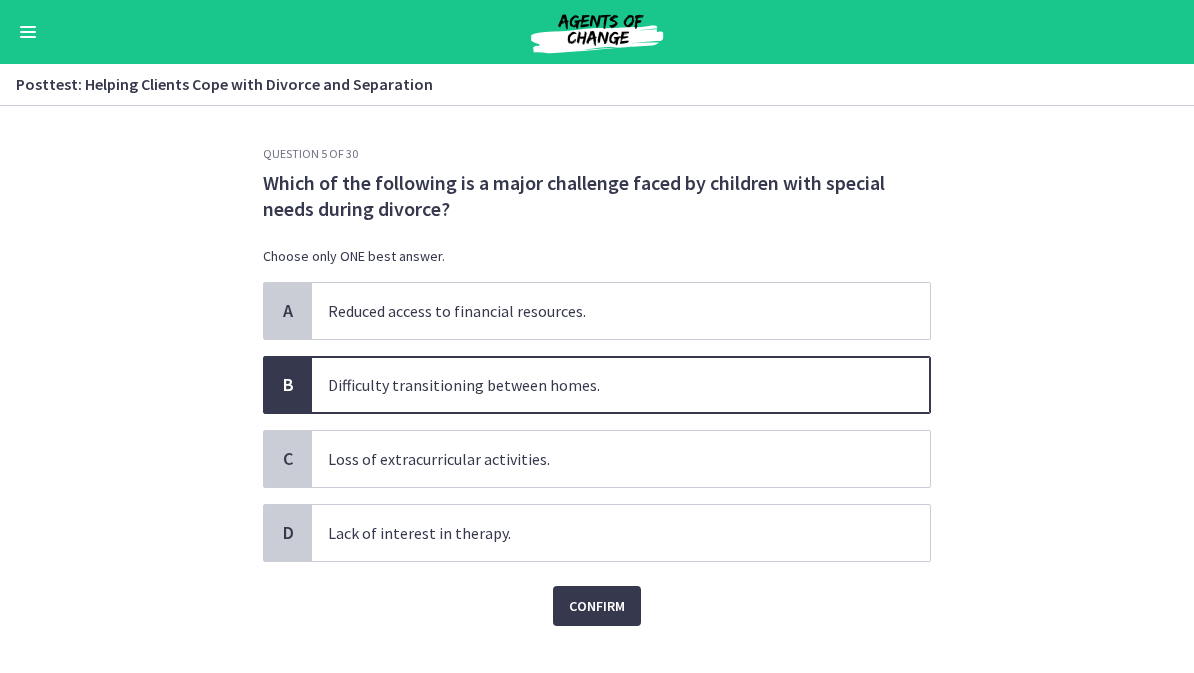 click on "Confirm" at bounding box center (597, 606) 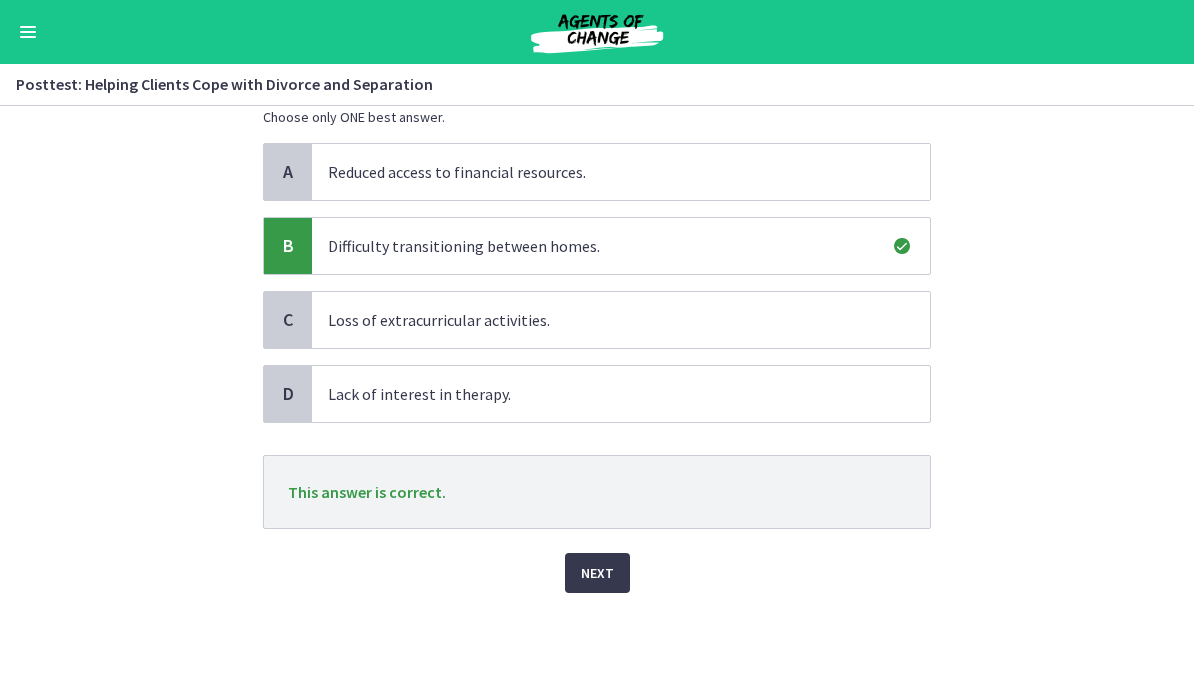 scroll, scrollTop: 139, scrollLeft: 0, axis: vertical 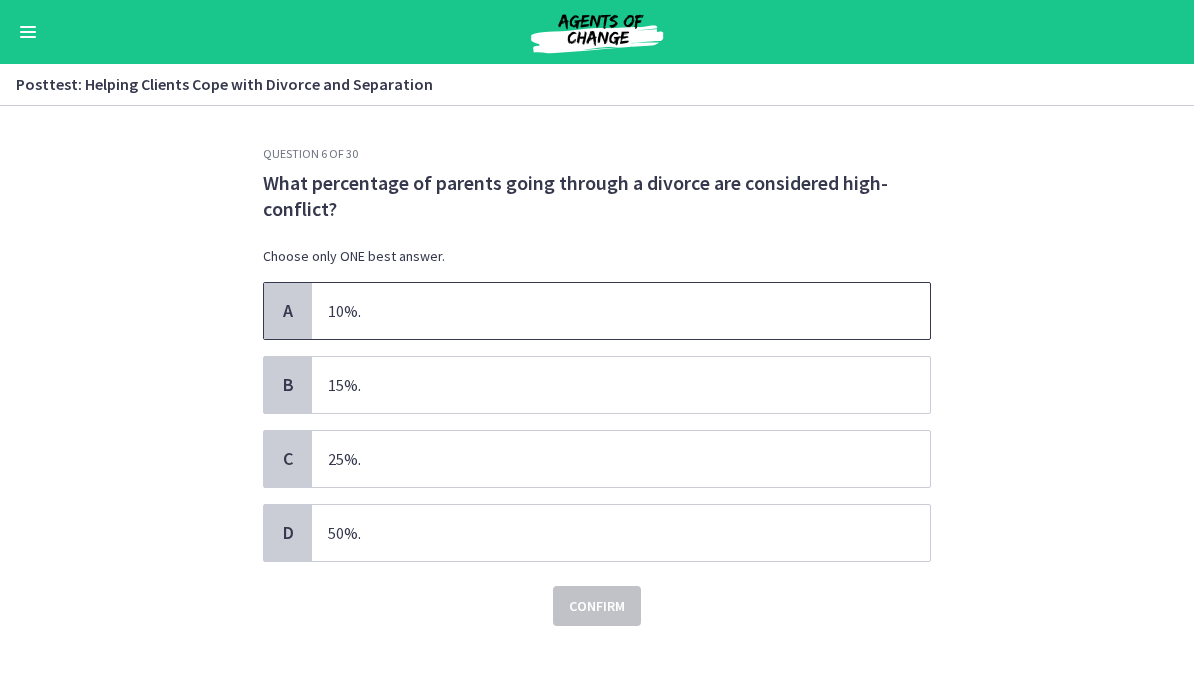 click on "10%." at bounding box center (621, 311) 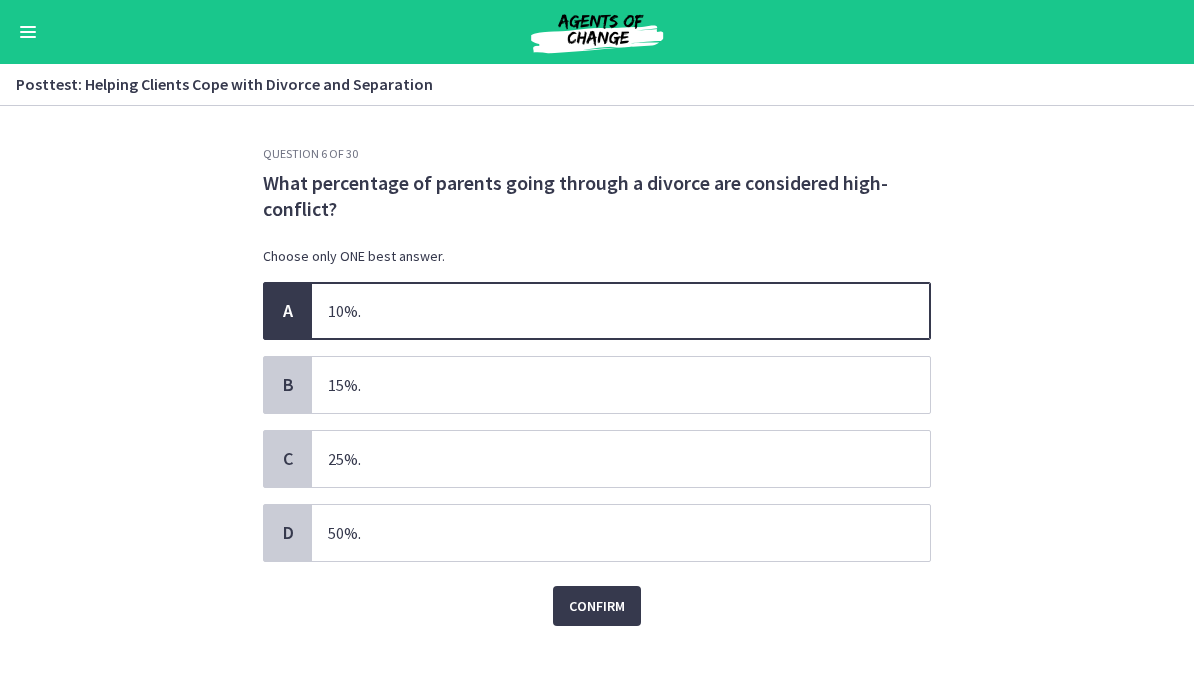 click on "Confirm" at bounding box center [597, 606] 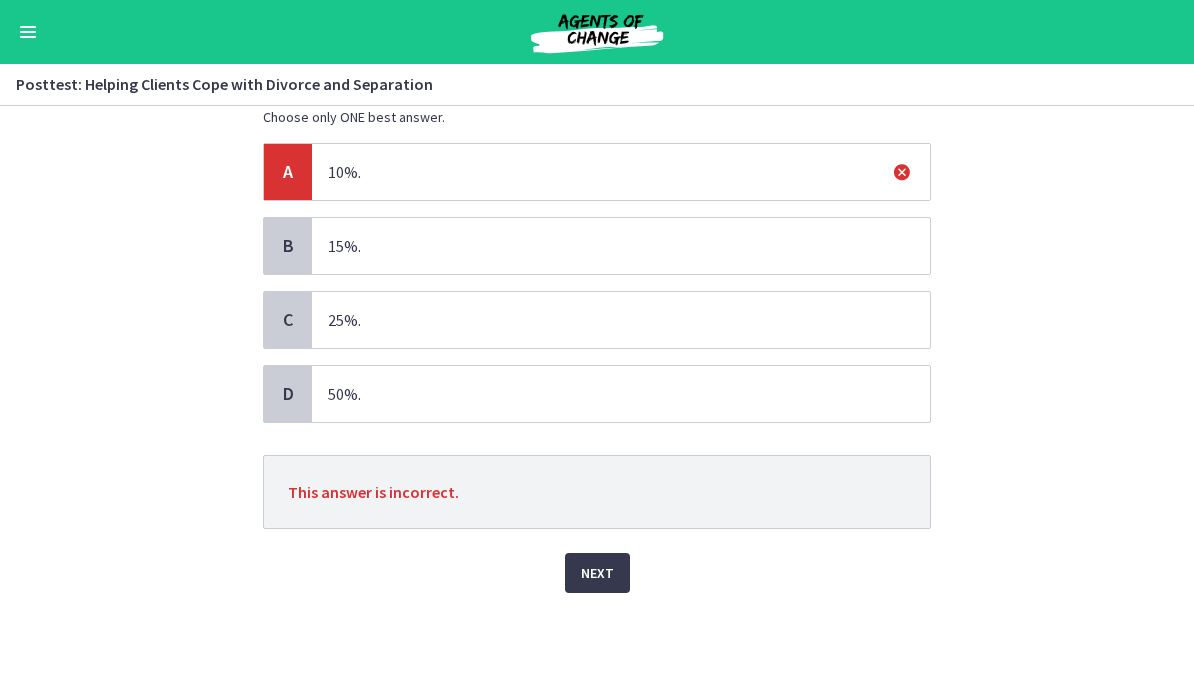 scroll, scrollTop: 139, scrollLeft: 0, axis: vertical 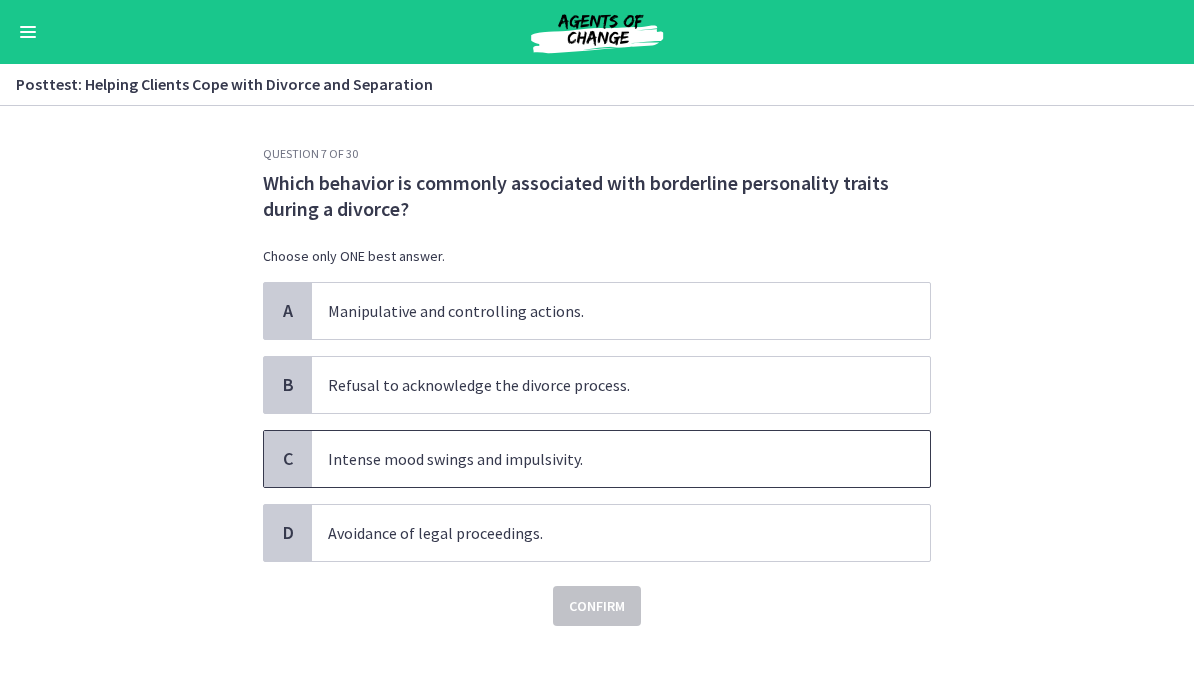 click on "Intense mood swings and impulsivity." at bounding box center [621, 459] 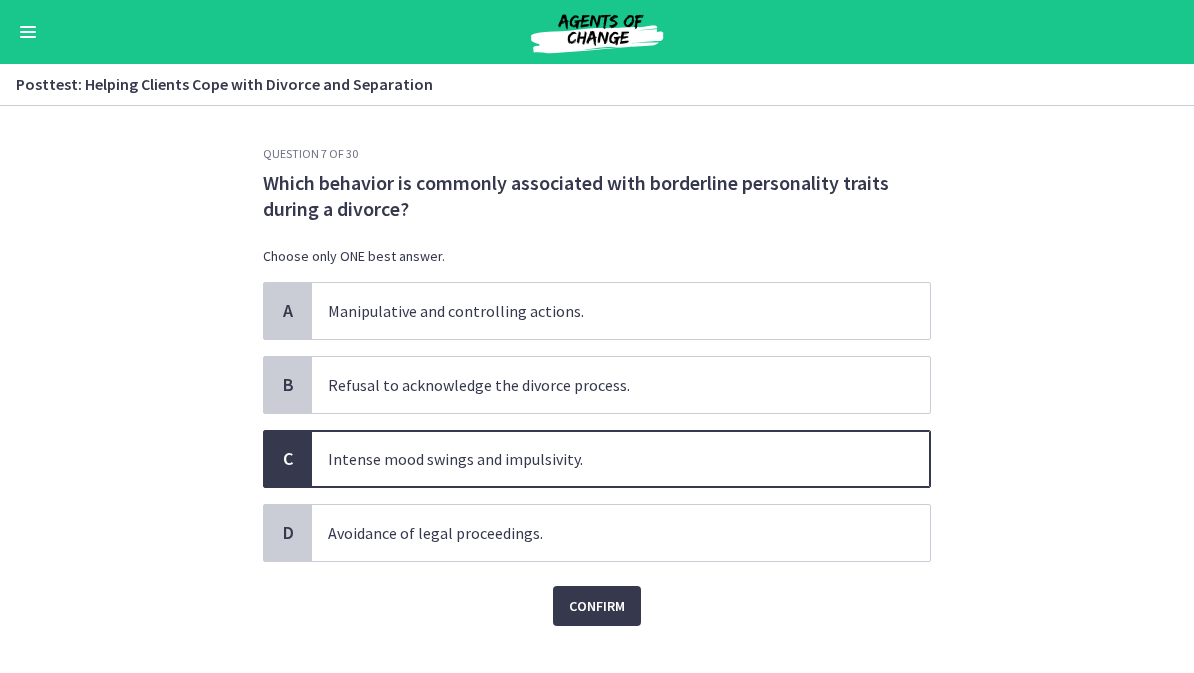 click on "Confirm" at bounding box center [597, 606] 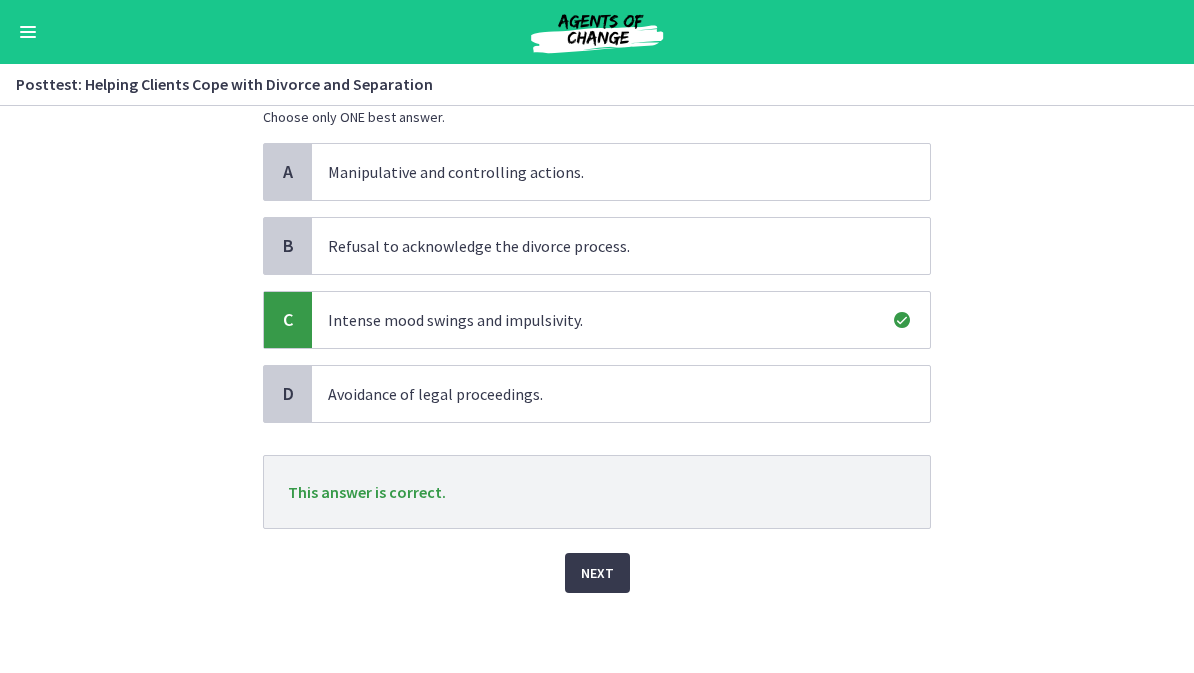 scroll, scrollTop: 139, scrollLeft: 0, axis: vertical 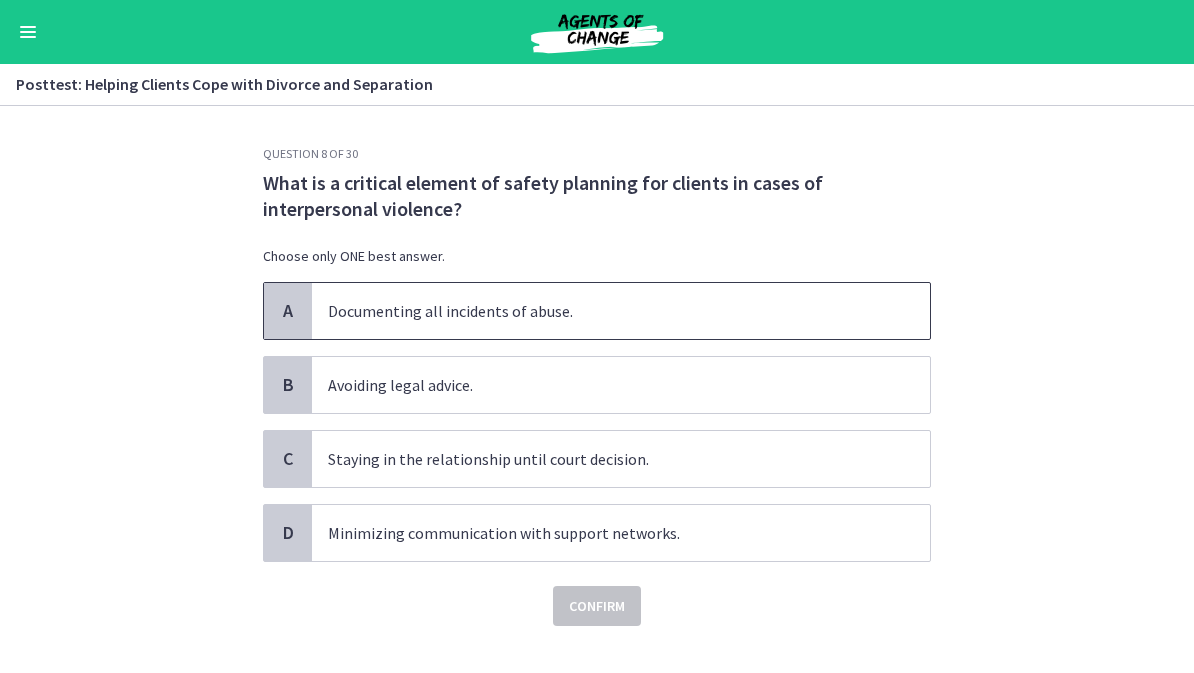 click on "Documenting all incidents of abuse." at bounding box center (621, 311) 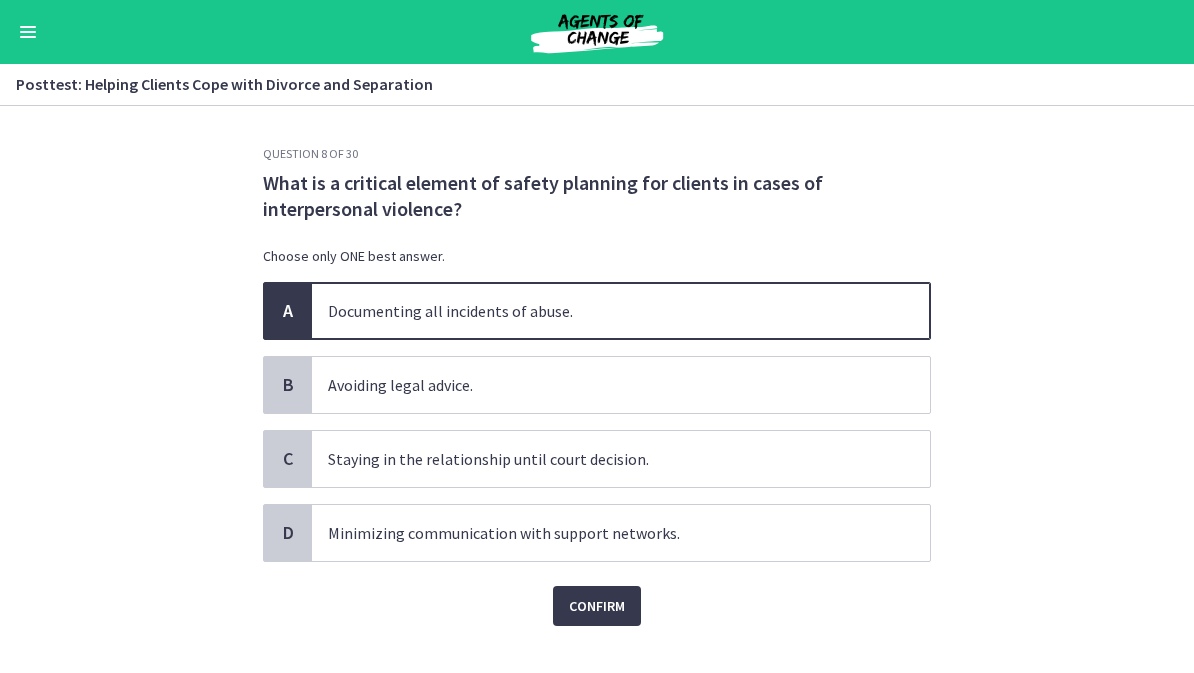 click on "Confirm" at bounding box center (597, 606) 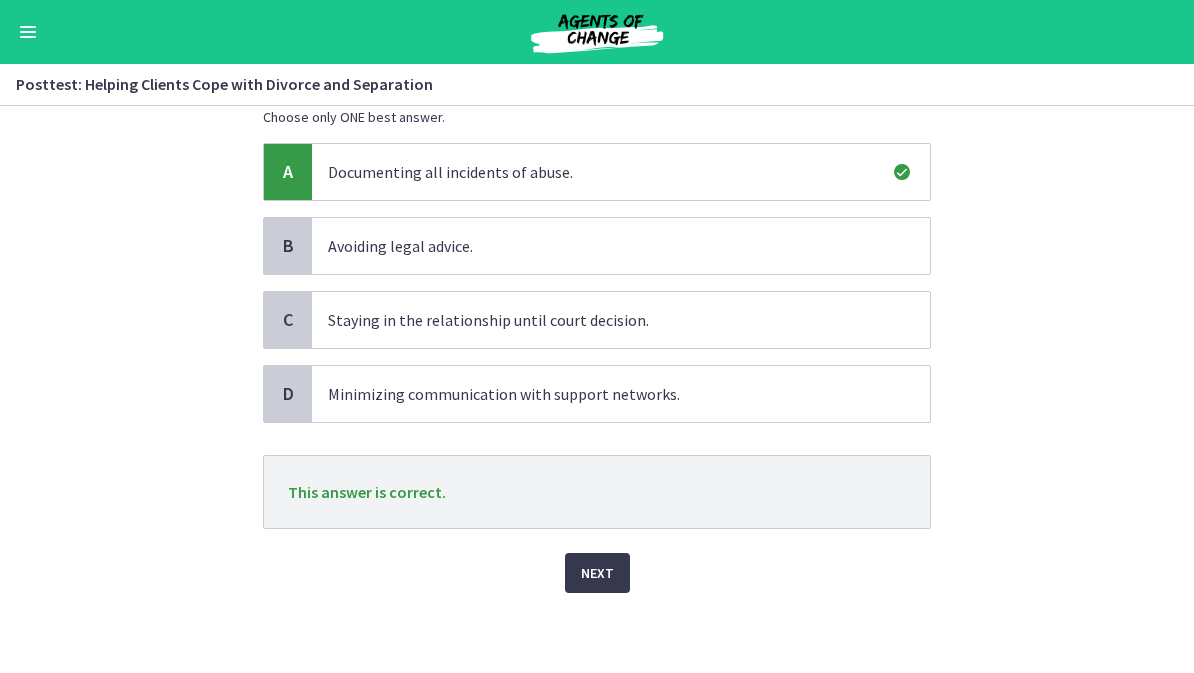 scroll, scrollTop: 139, scrollLeft: 0, axis: vertical 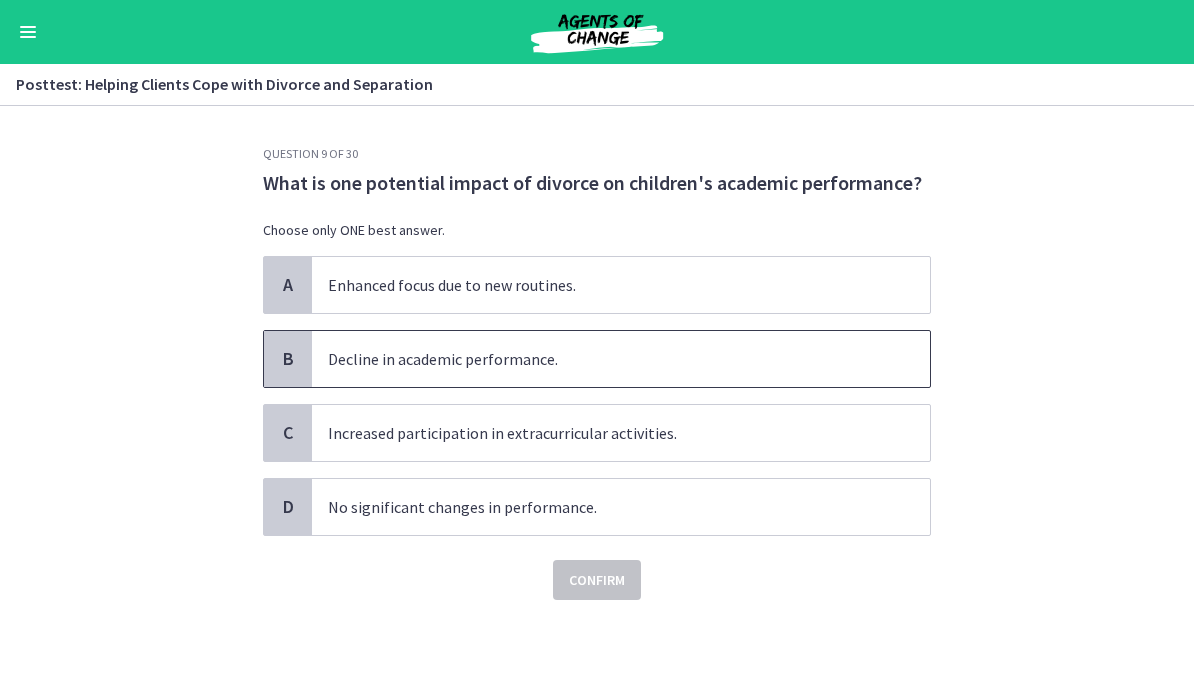 click on "Decline in academic performance." at bounding box center (621, 359) 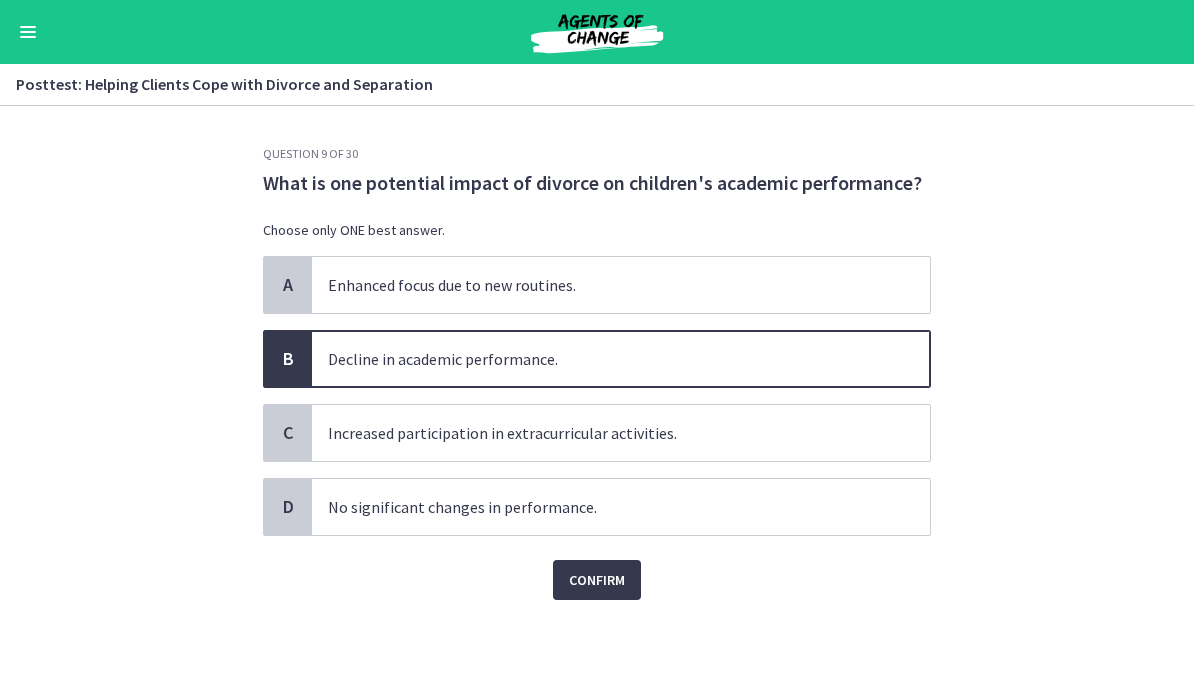 click on "Confirm" at bounding box center [597, 580] 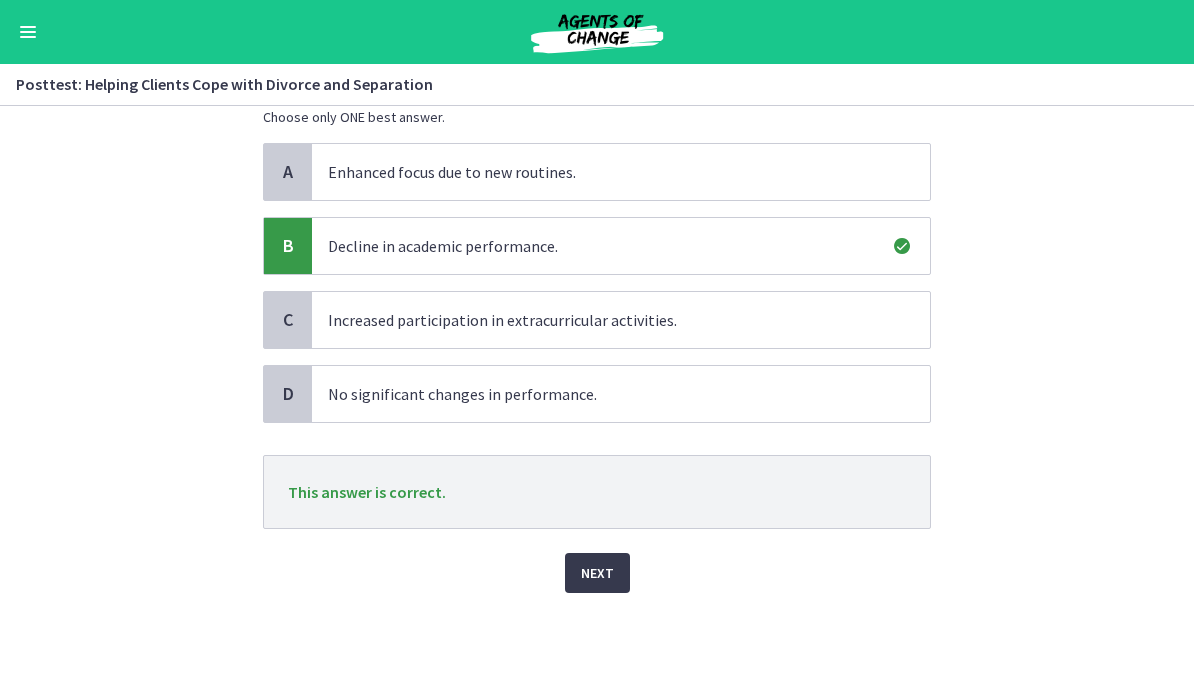 scroll, scrollTop: 113, scrollLeft: 0, axis: vertical 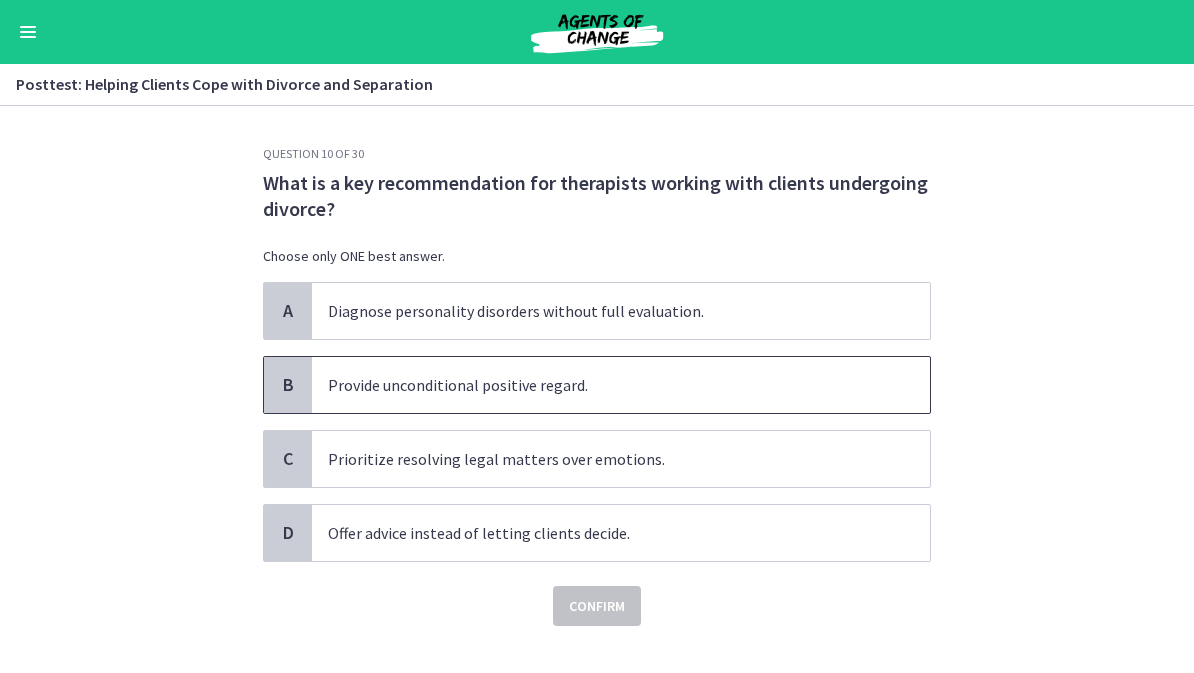 click on "Provide unconditional positive regard." at bounding box center (621, 385) 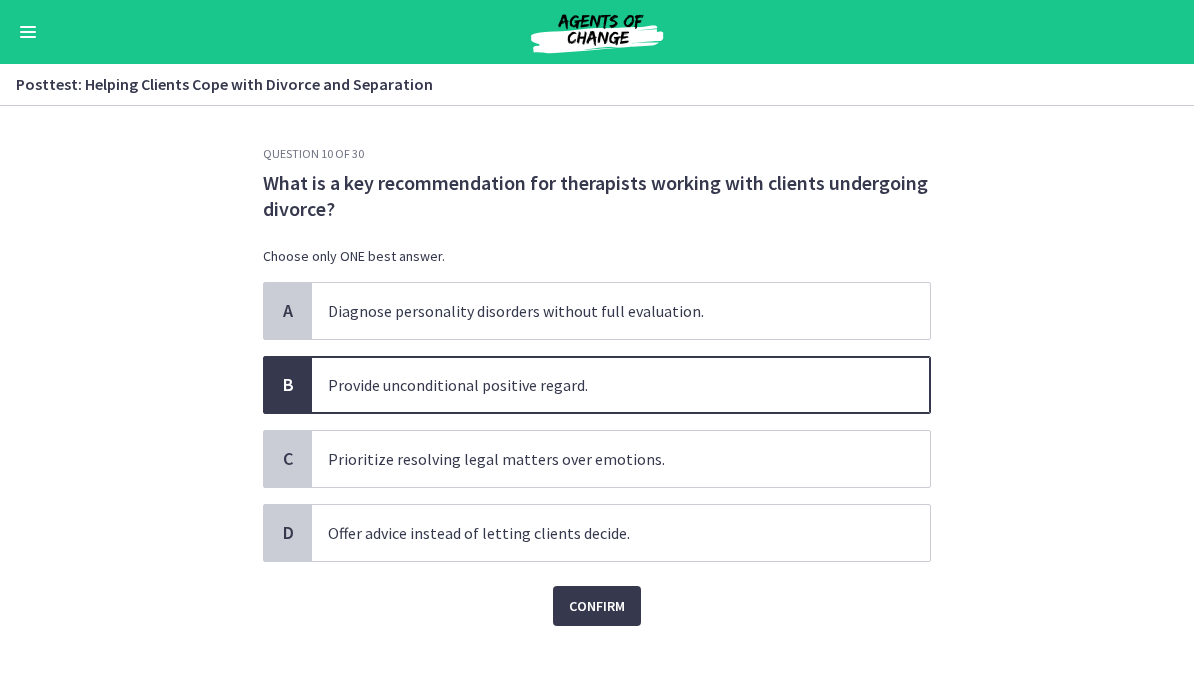 click on "Confirm" at bounding box center [597, 606] 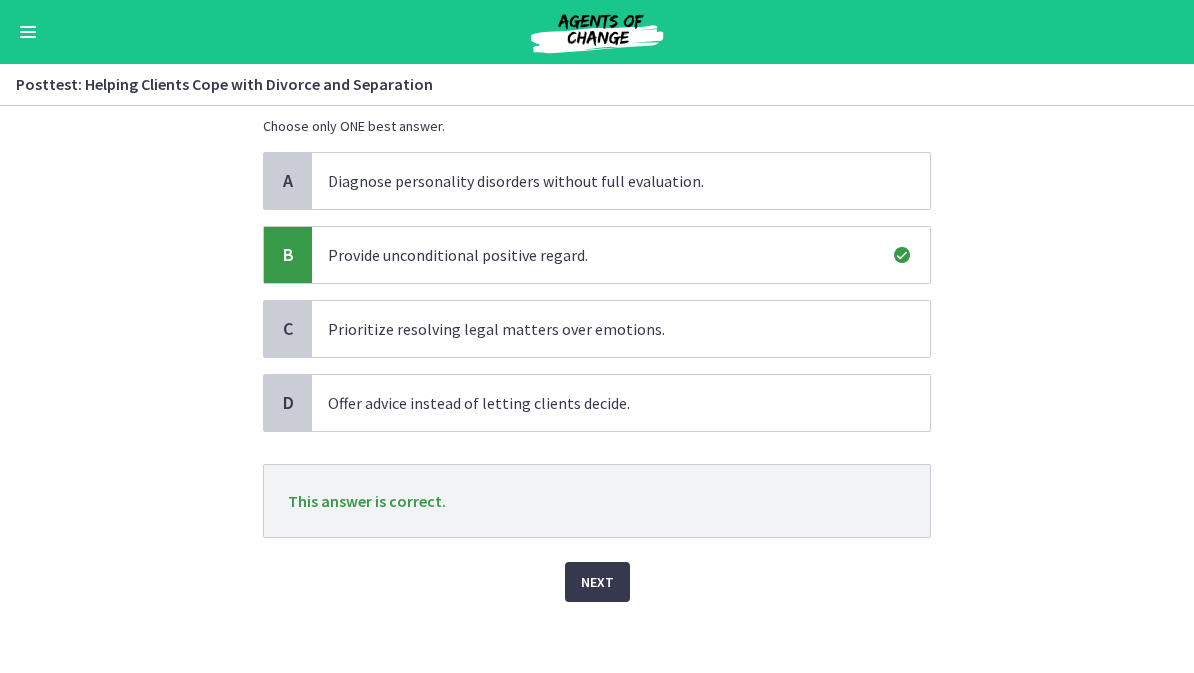 scroll, scrollTop: 136, scrollLeft: 0, axis: vertical 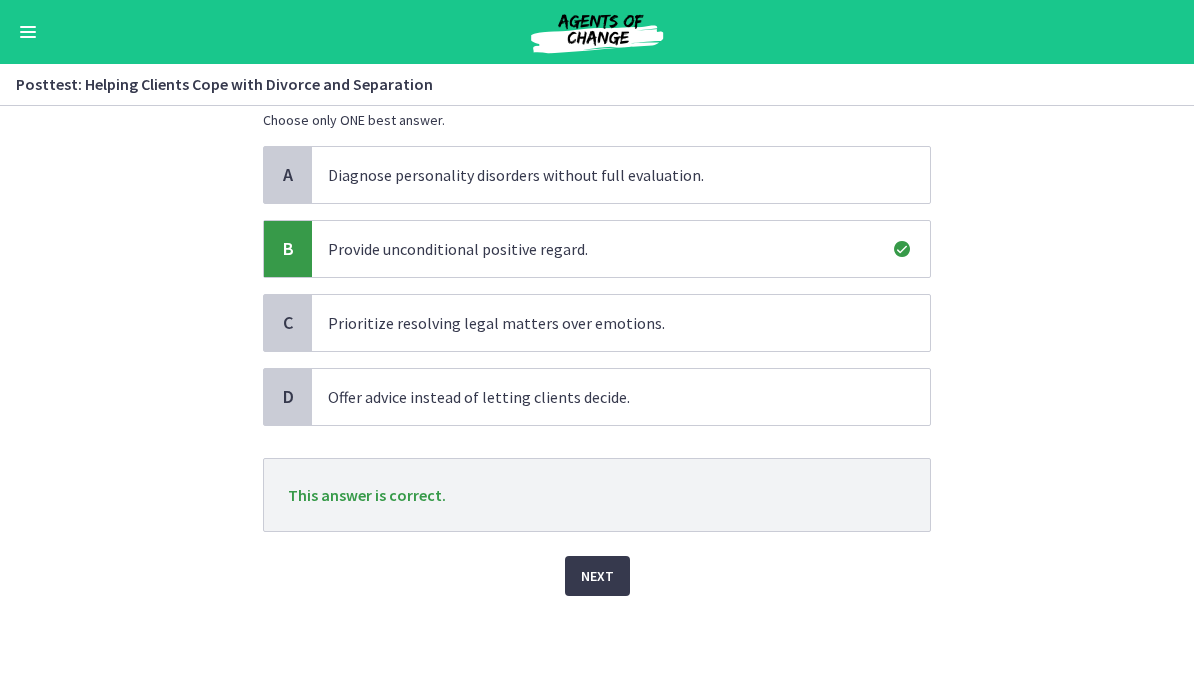click on "Next" at bounding box center (597, 576) 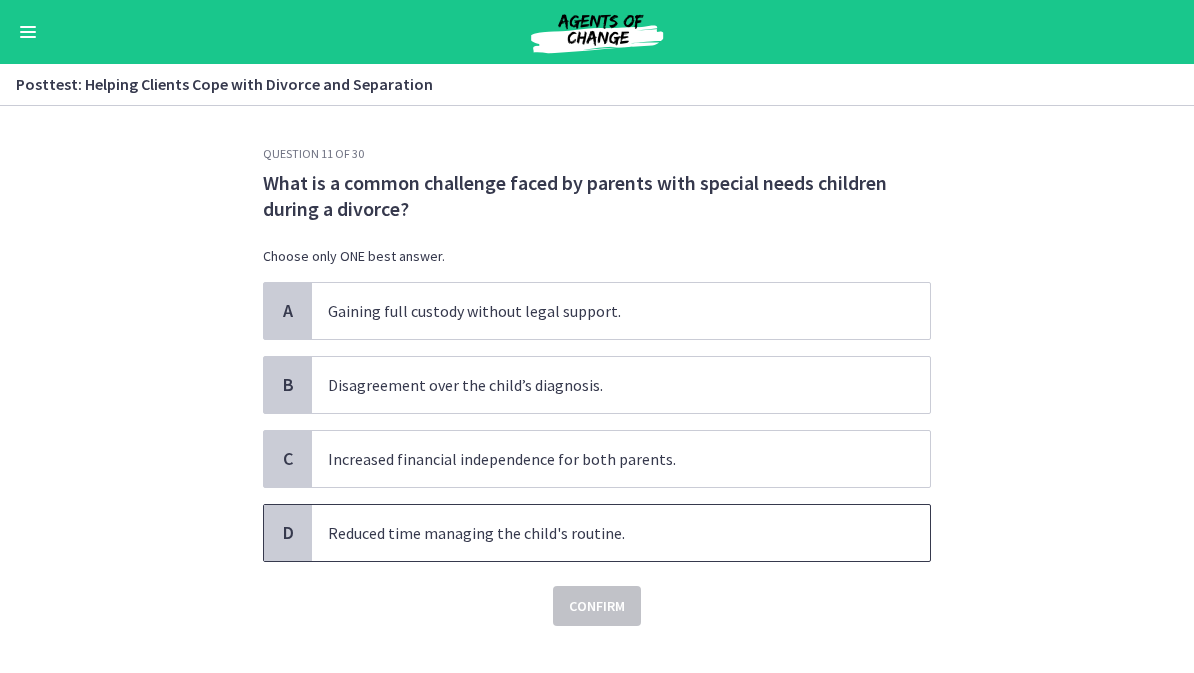 click on "Reduced time managing the child's routine." at bounding box center [621, 533] 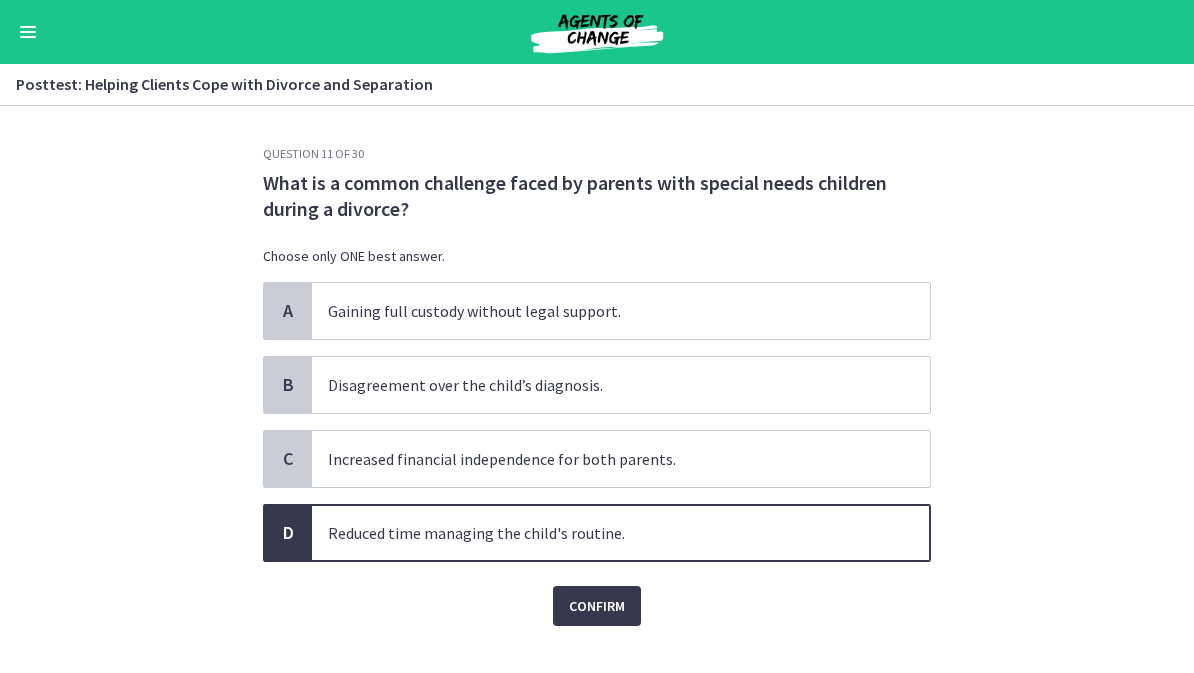 click on "Confirm" at bounding box center (597, 606) 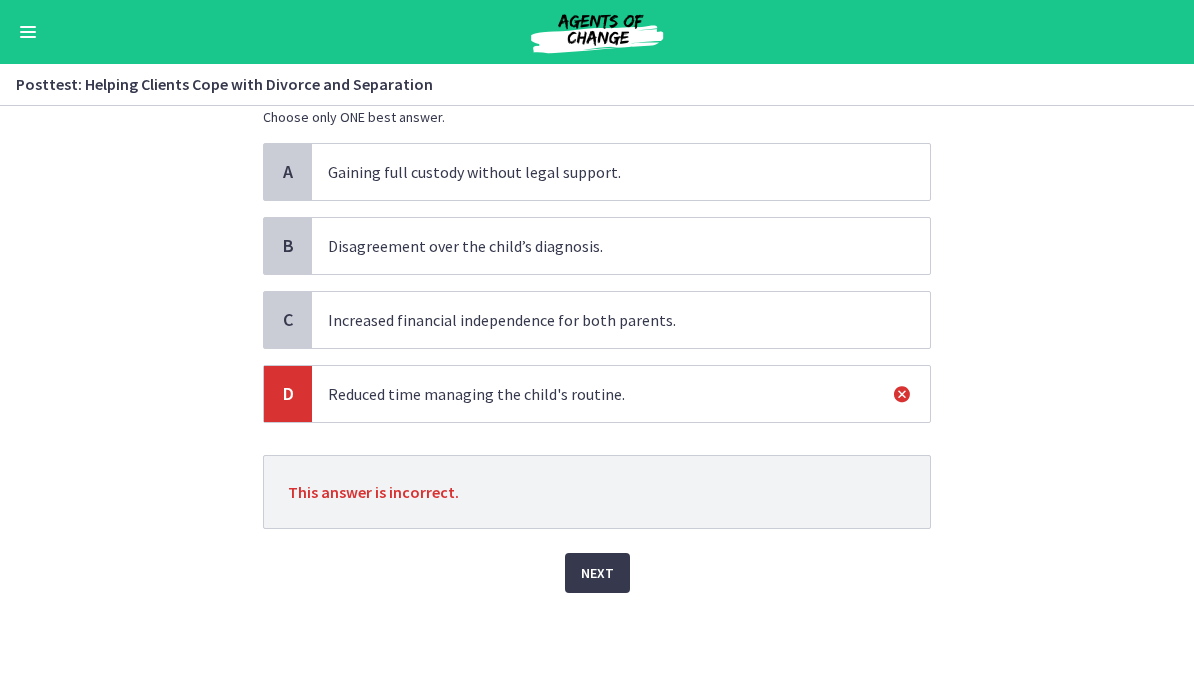 scroll, scrollTop: 139, scrollLeft: 0, axis: vertical 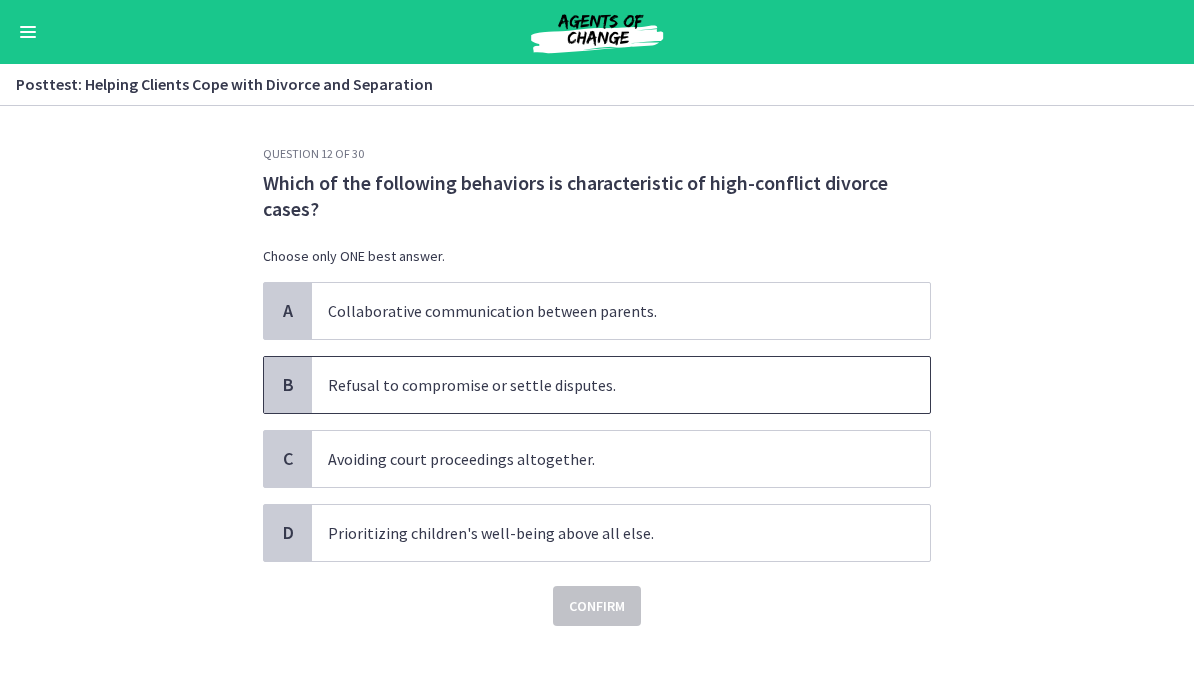 click on "Refusal to compromise or settle disputes." at bounding box center (621, 385) 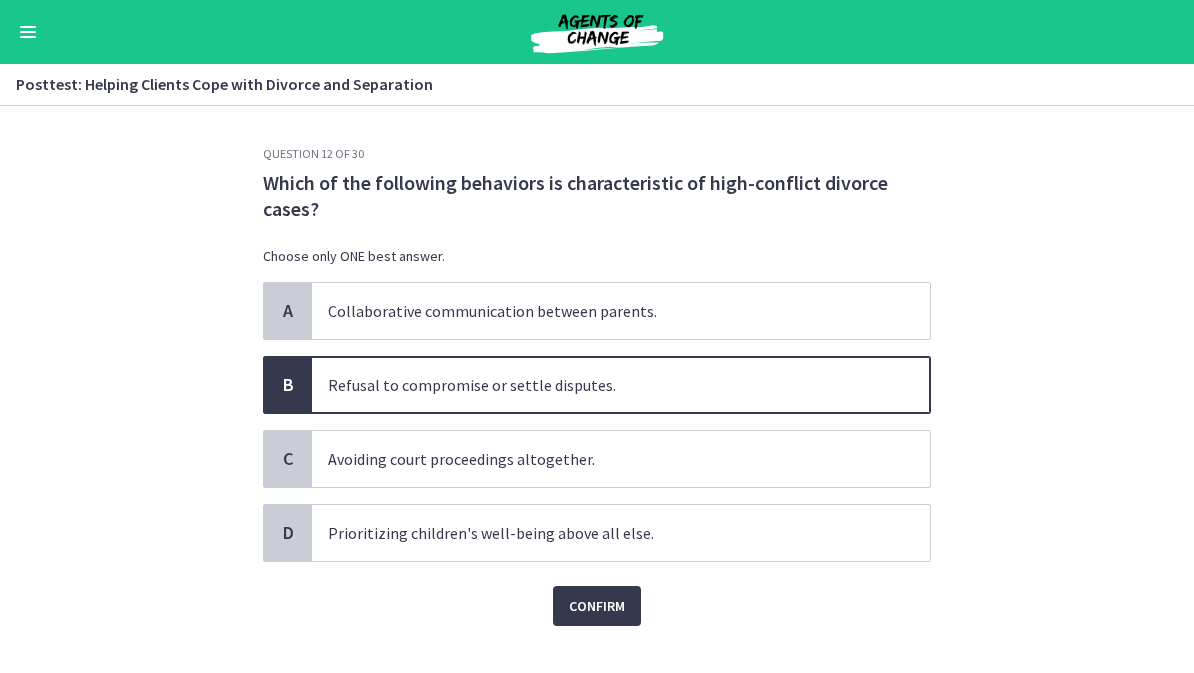 click on "Confirm" at bounding box center (597, 606) 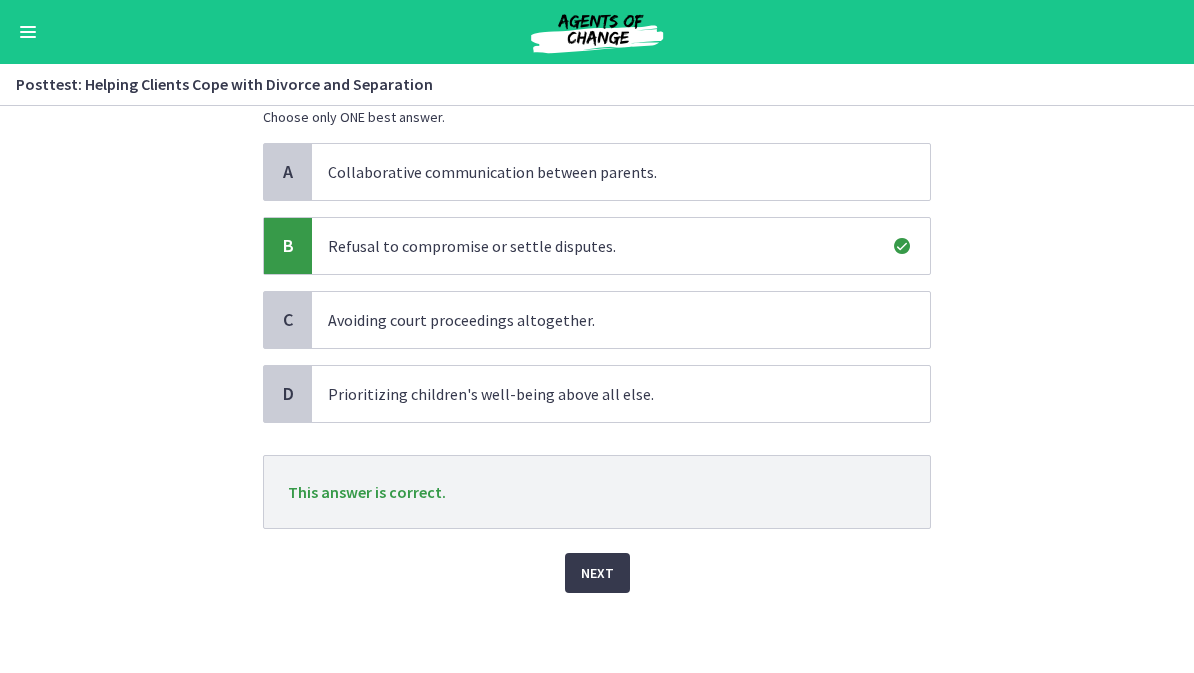 scroll, scrollTop: 139, scrollLeft: 0, axis: vertical 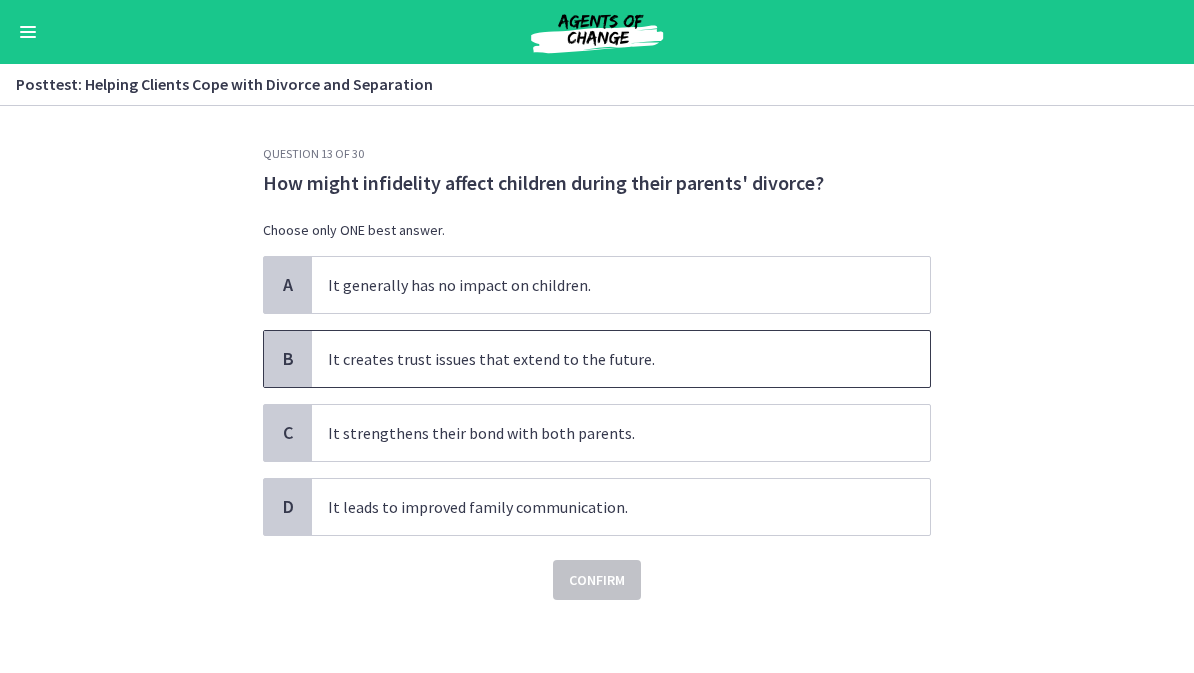 click on "It creates trust issues that extend to the future." at bounding box center (621, 359) 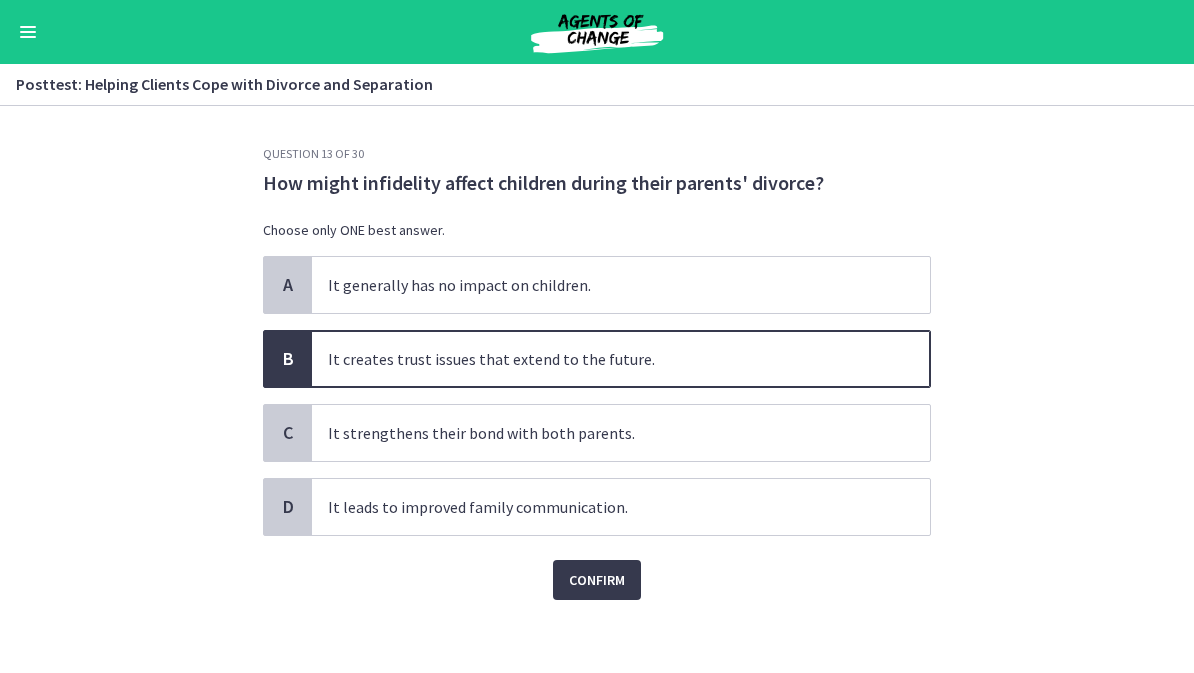 click on "Confirm" at bounding box center [597, 580] 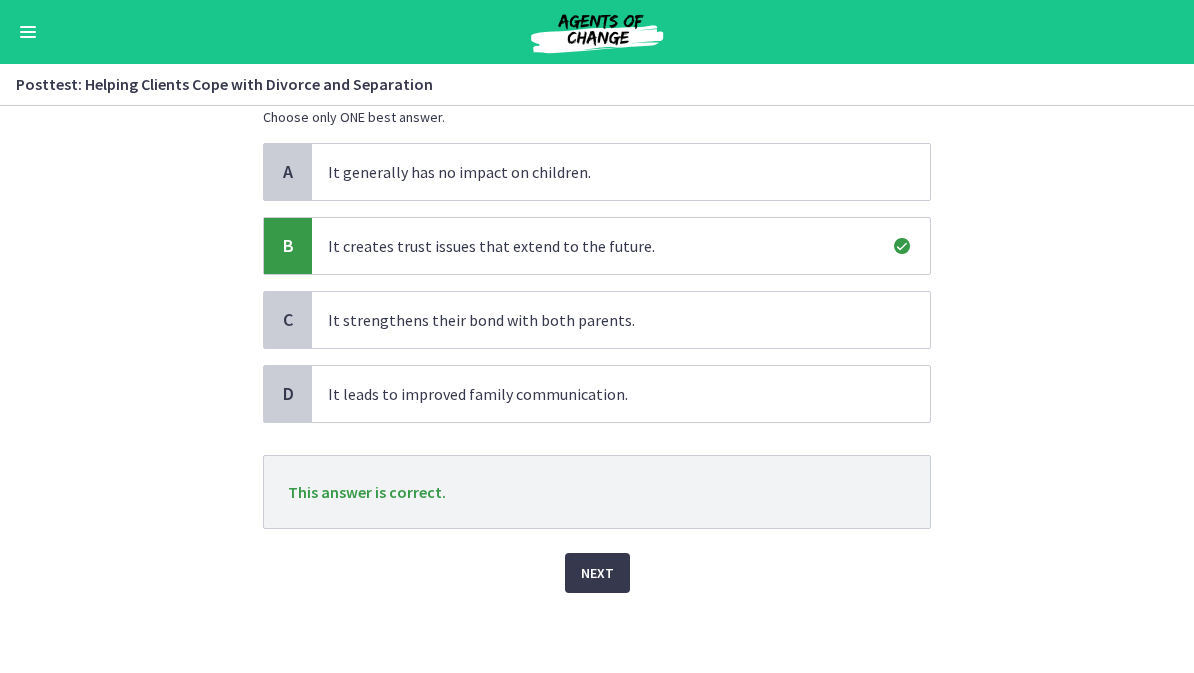 scroll, scrollTop: 113, scrollLeft: 0, axis: vertical 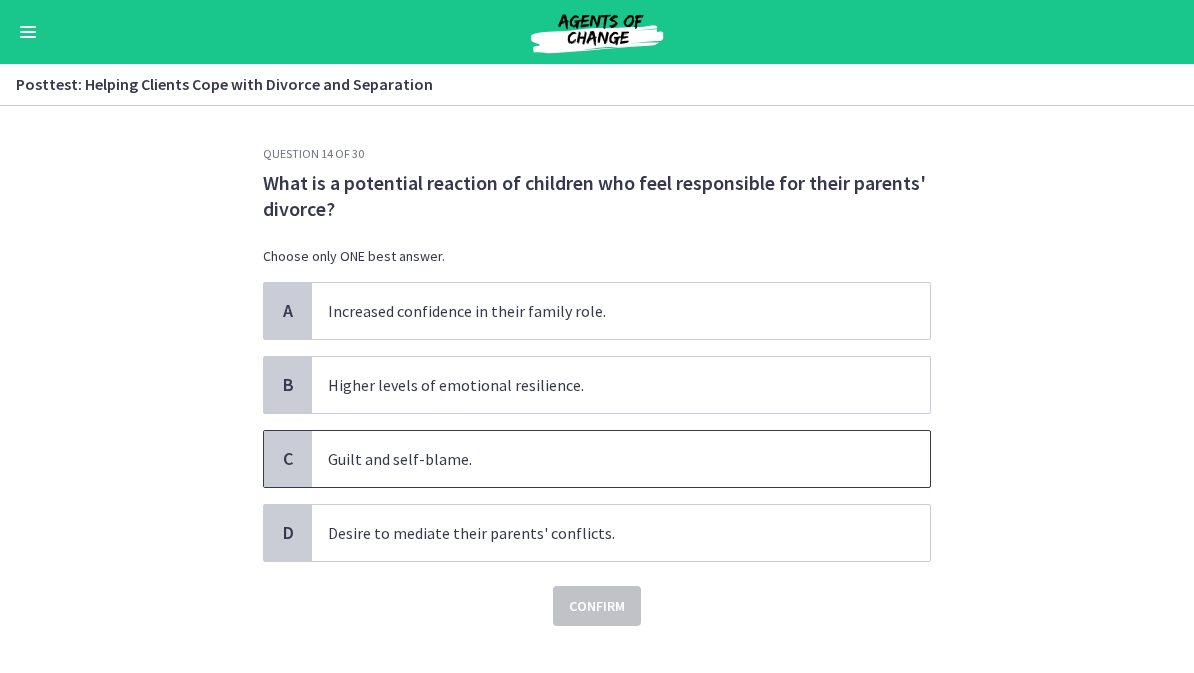 click on "Guilt and self-blame." at bounding box center (621, 459) 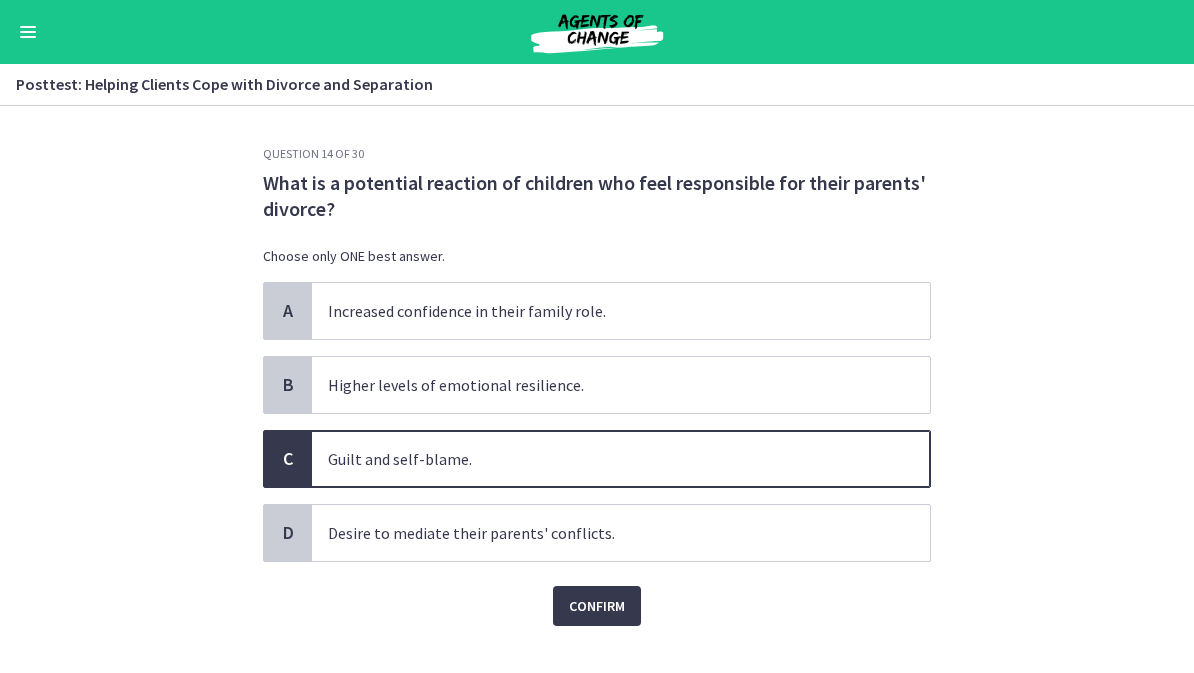 click on "Confirm" at bounding box center (597, 606) 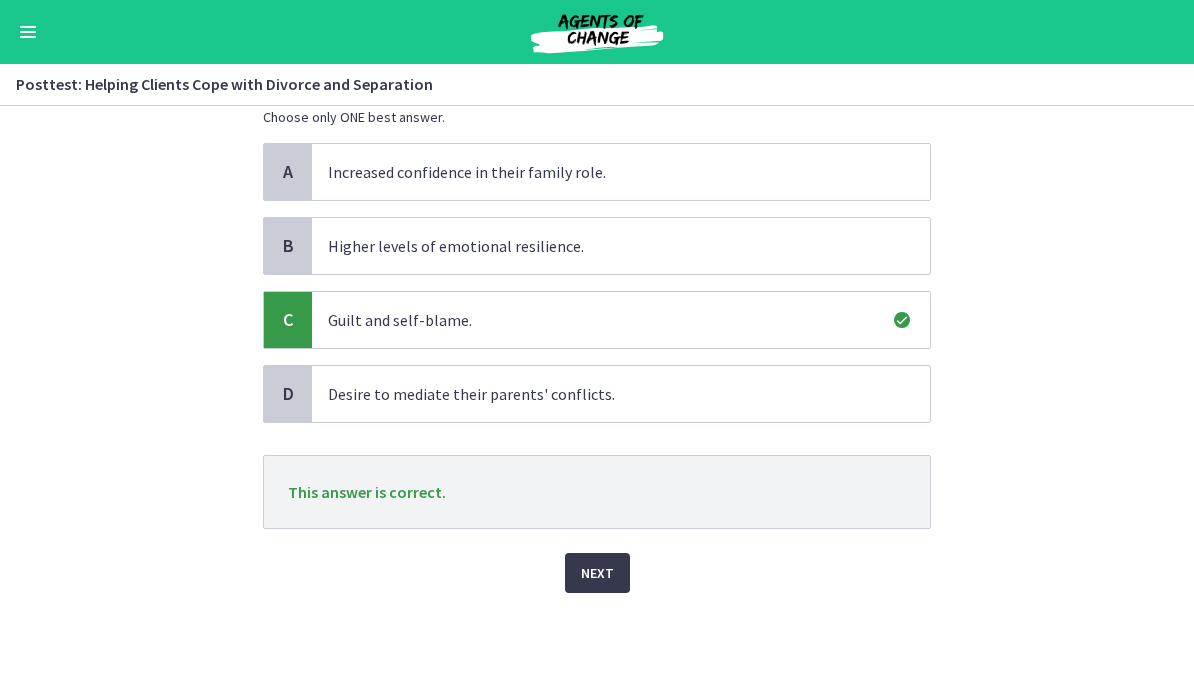 scroll, scrollTop: 139, scrollLeft: 0, axis: vertical 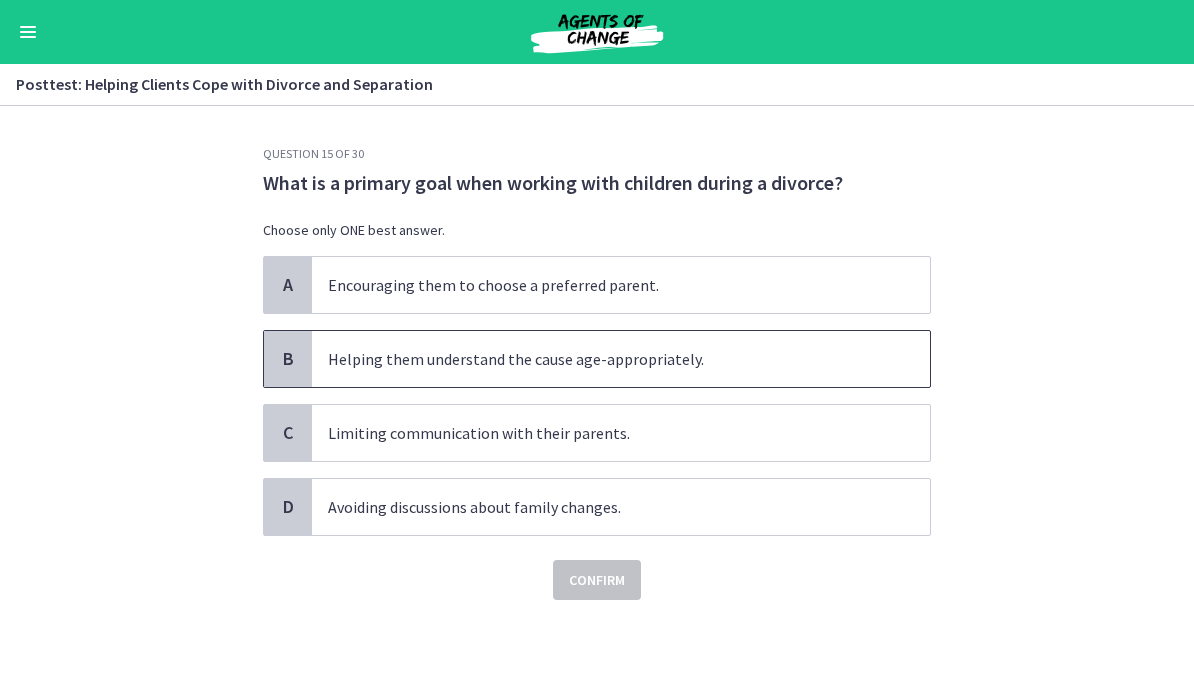click on "Helping them understand the cause age-appropriately." at bounding box center (621, 359) 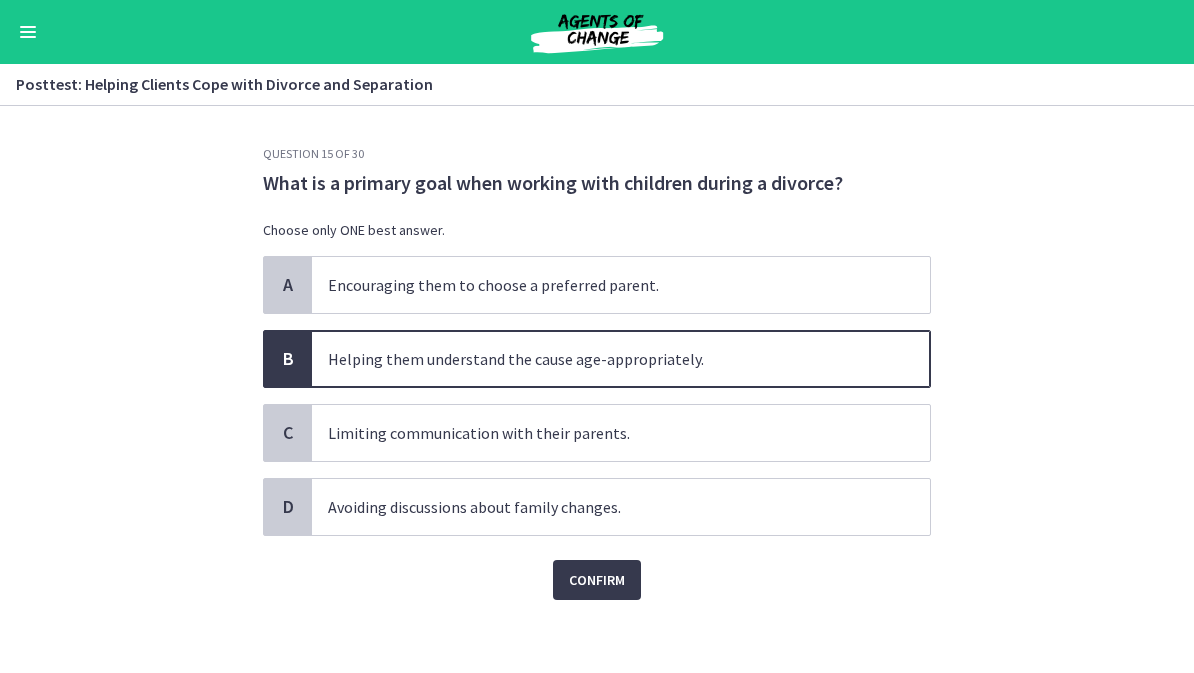 click on "Confirm" at bounding box center [597, 580] 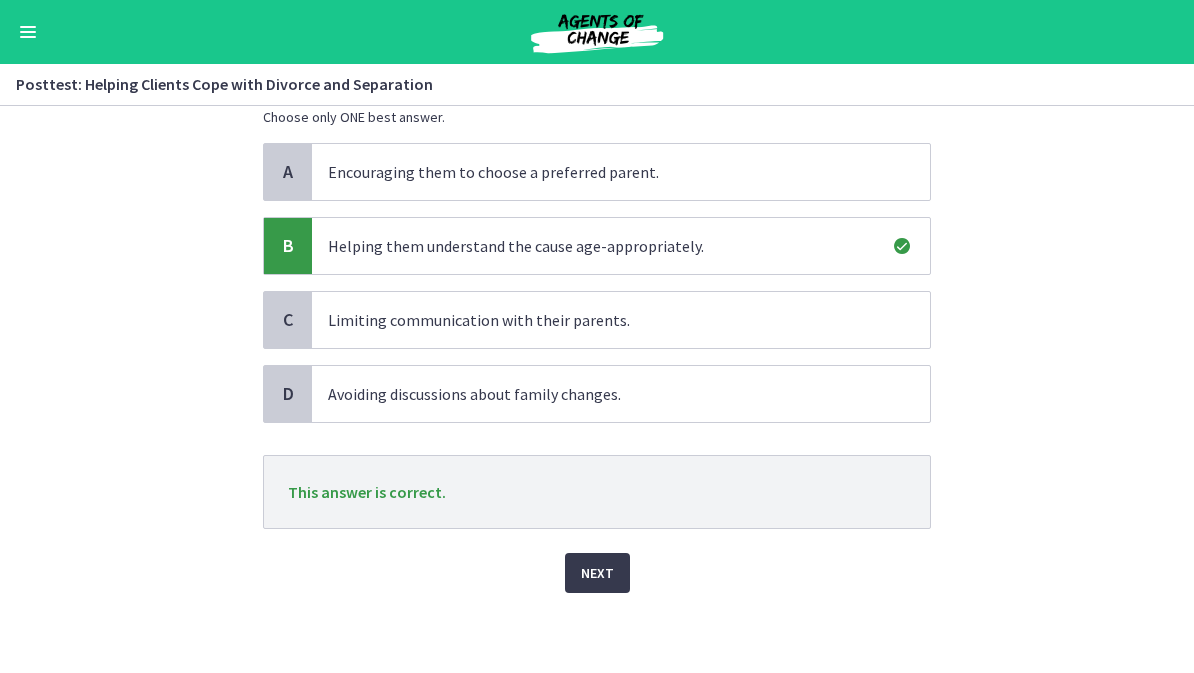 scroll, scrollTop: 113, scrollLeft: 0, axis: vertical 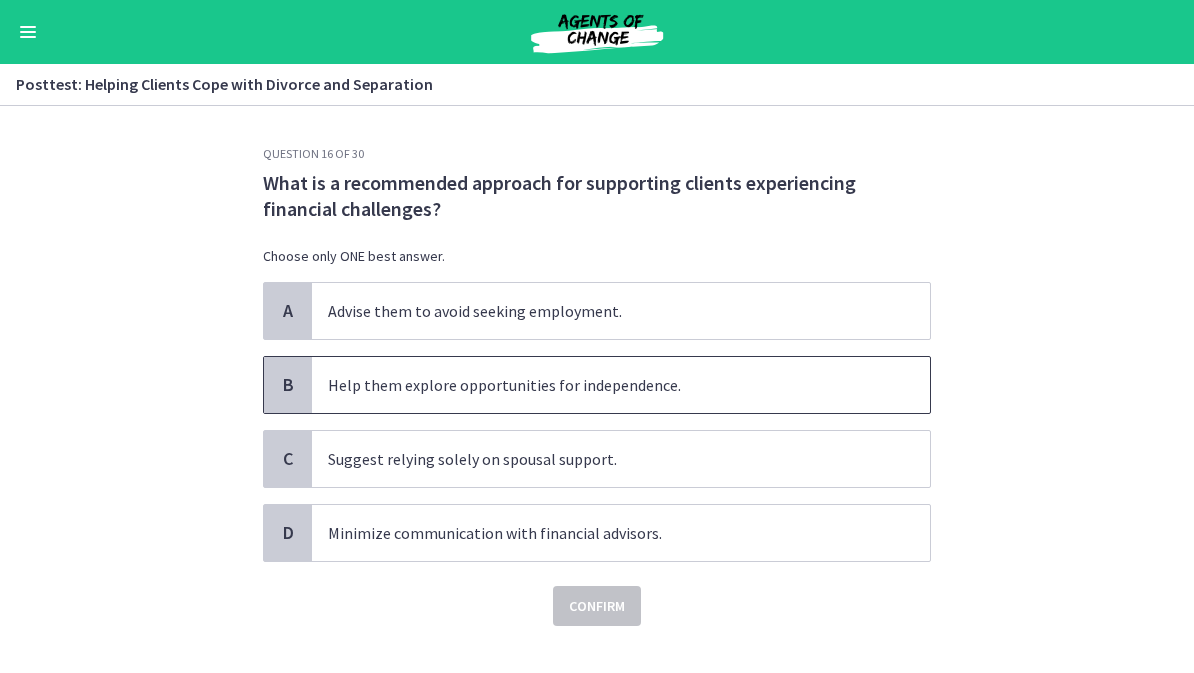 click on "Help them explore opportunities for independence." at bounding box center (621, 385) 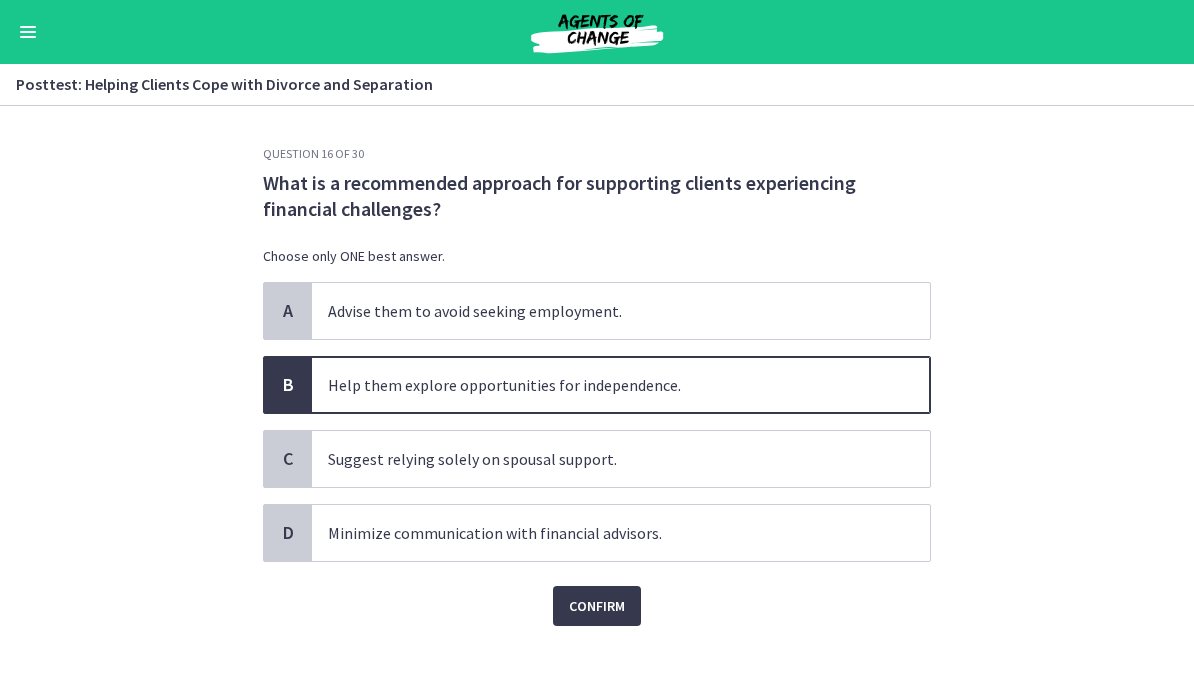 click on "Confirm" at bounding box center (597, 606) 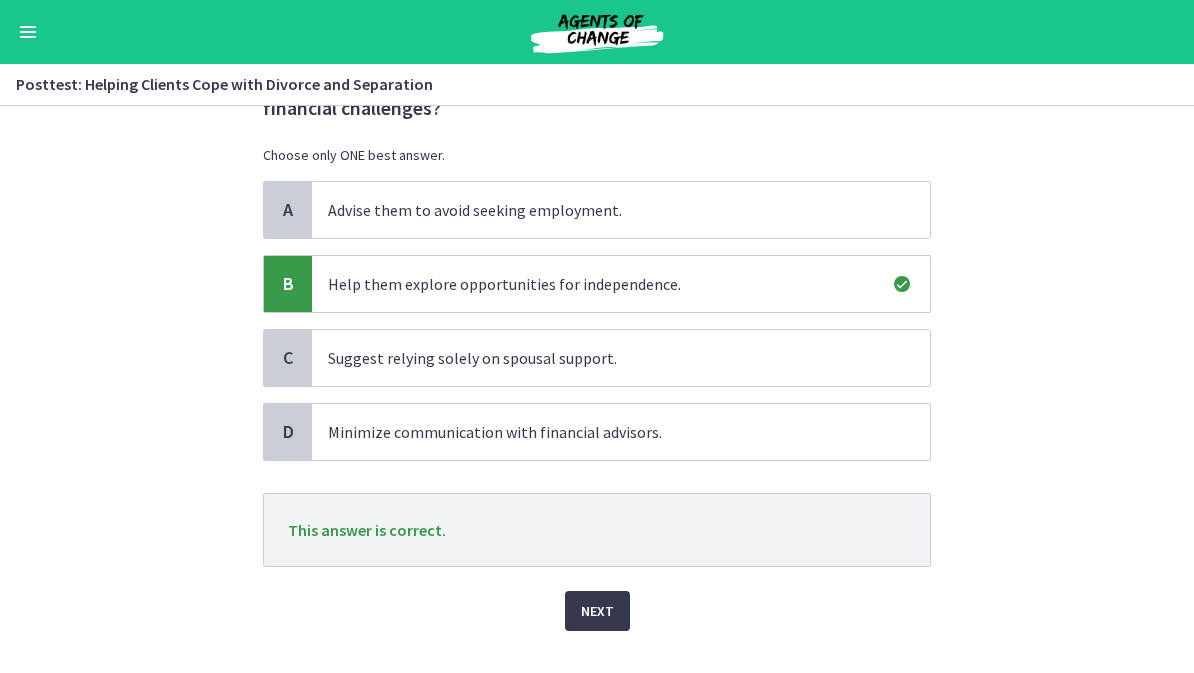 scroll, scrollTop: 95, scrollLeft: 0, axis: vertical 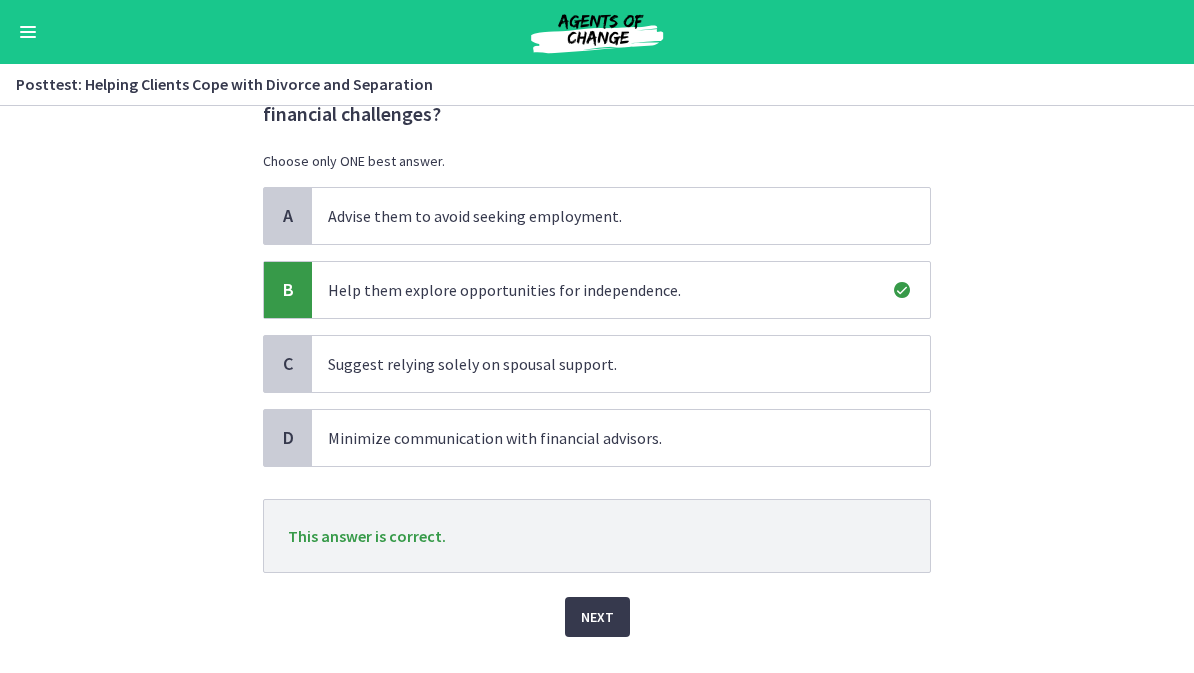 click on "Next" at bounding box center [597, 617] 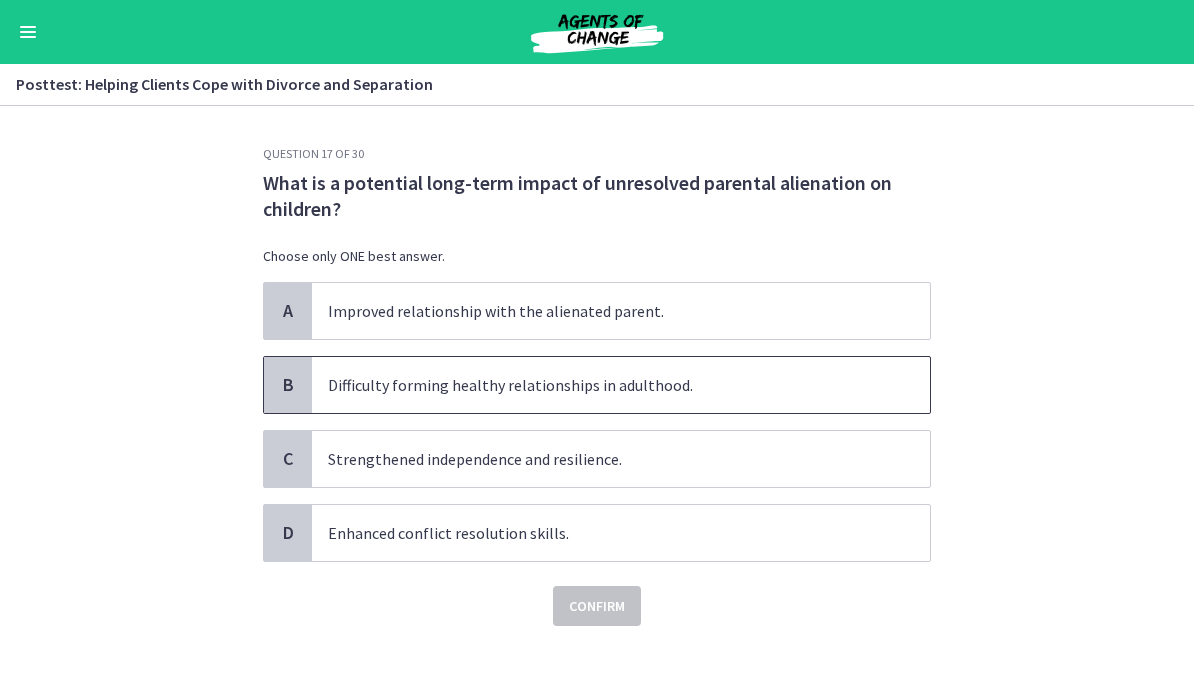 click on "Difficulty forming healthy relationships in adulthood." at bounding box center [621, 385] 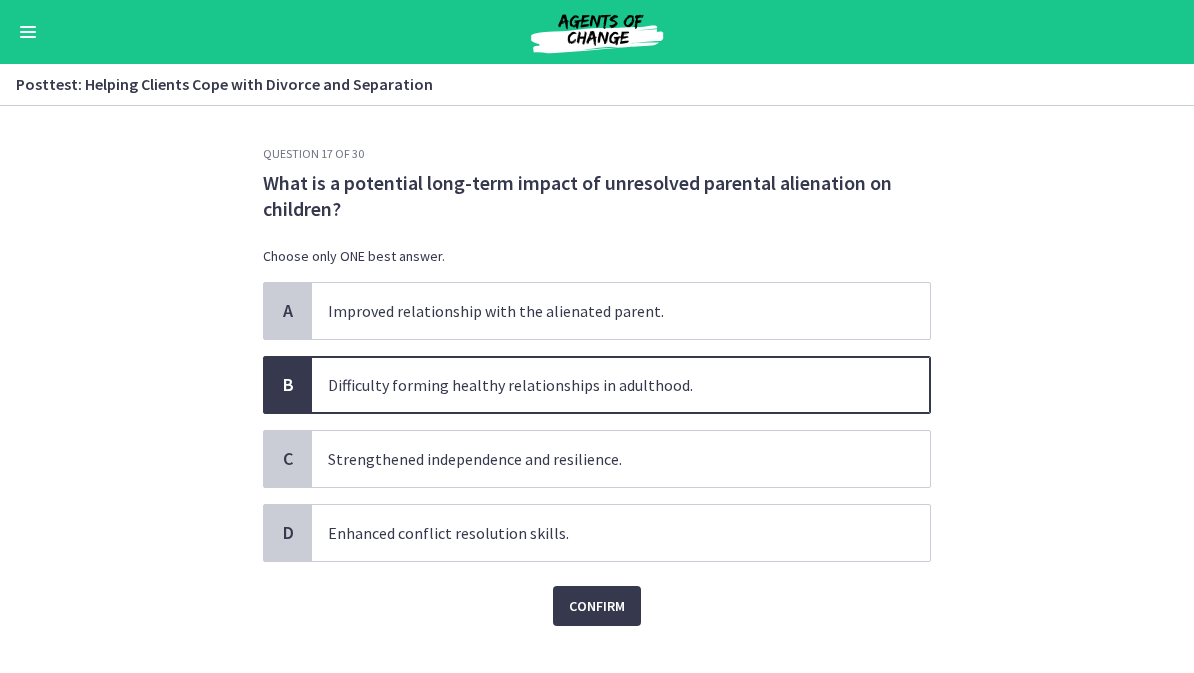click on "Confirm" at bounding box center [597, 606] 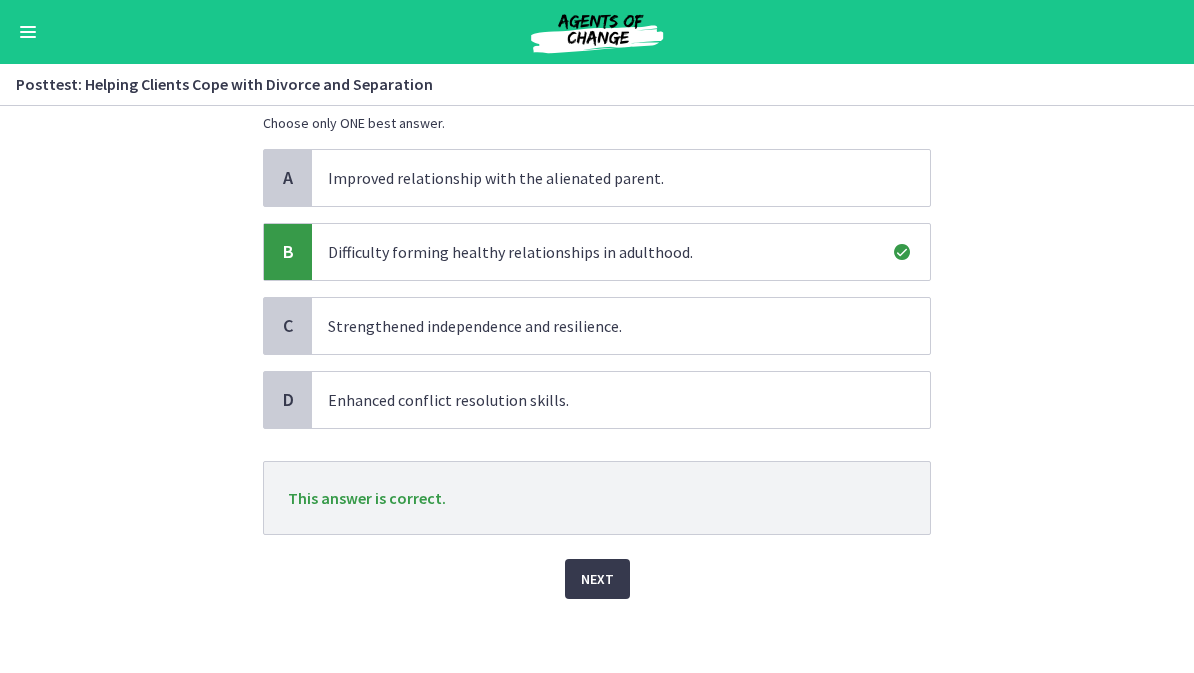 scroll, scrollTop: 127, scrollLeft: 0, axis: vertical 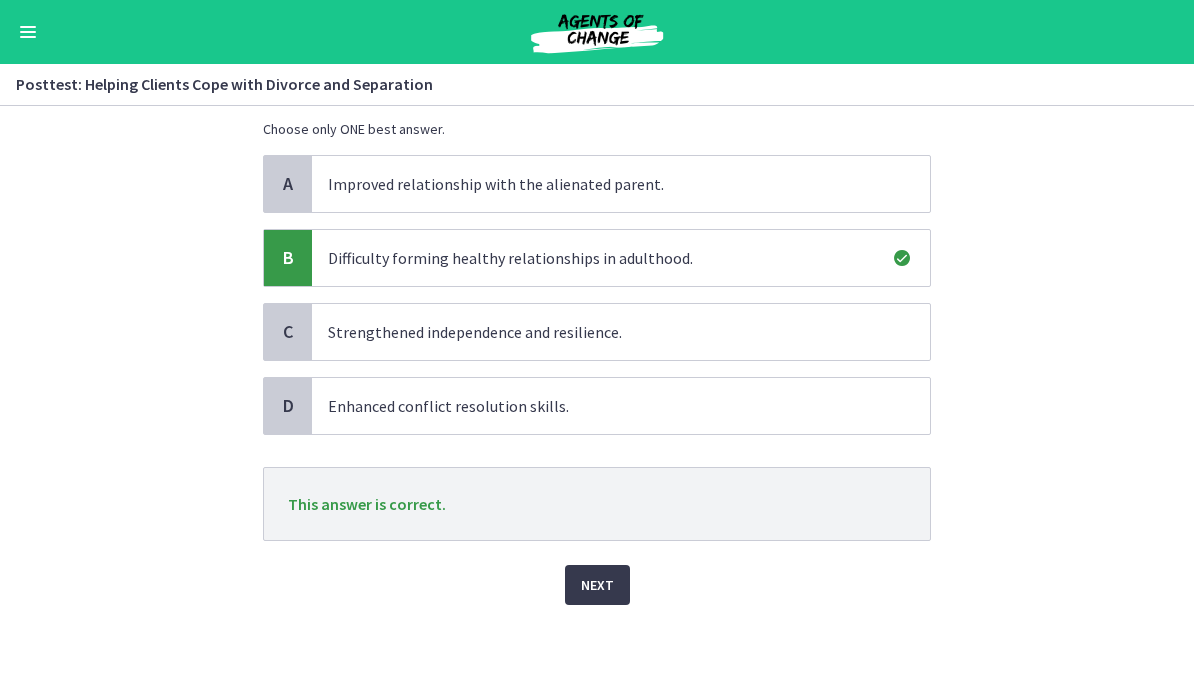 click on "Next" at bounding box center [597, 585] 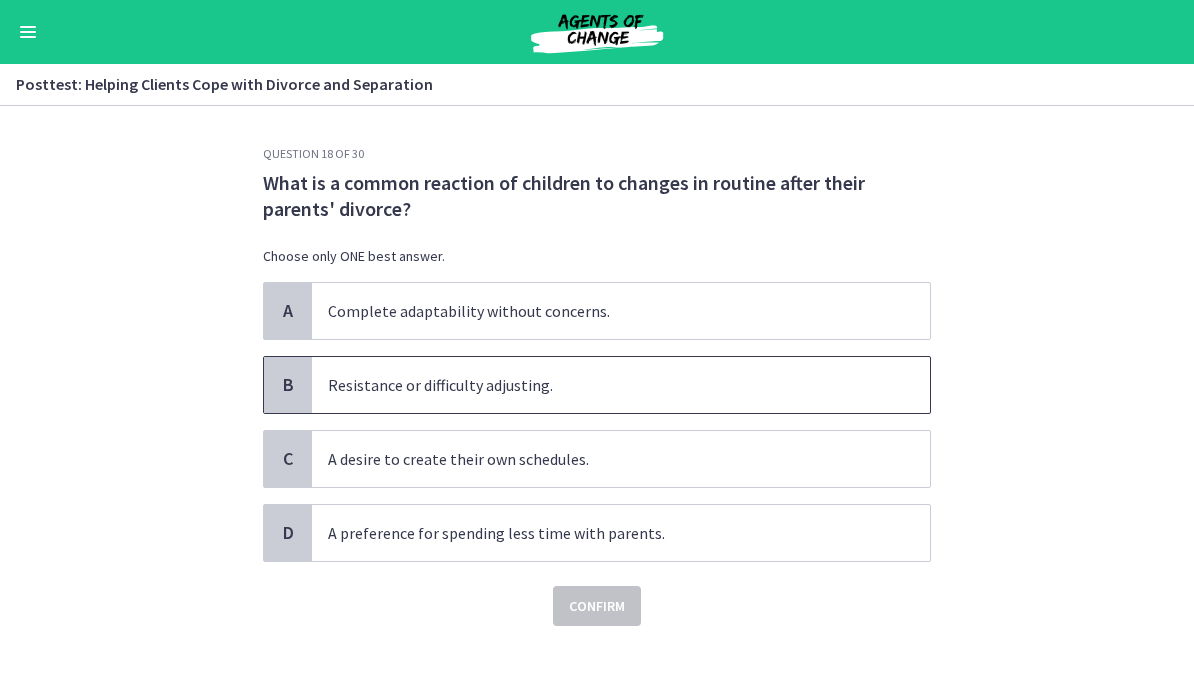 click on "Resistance or difficulty adjusting." at bounding box center (621, 385) 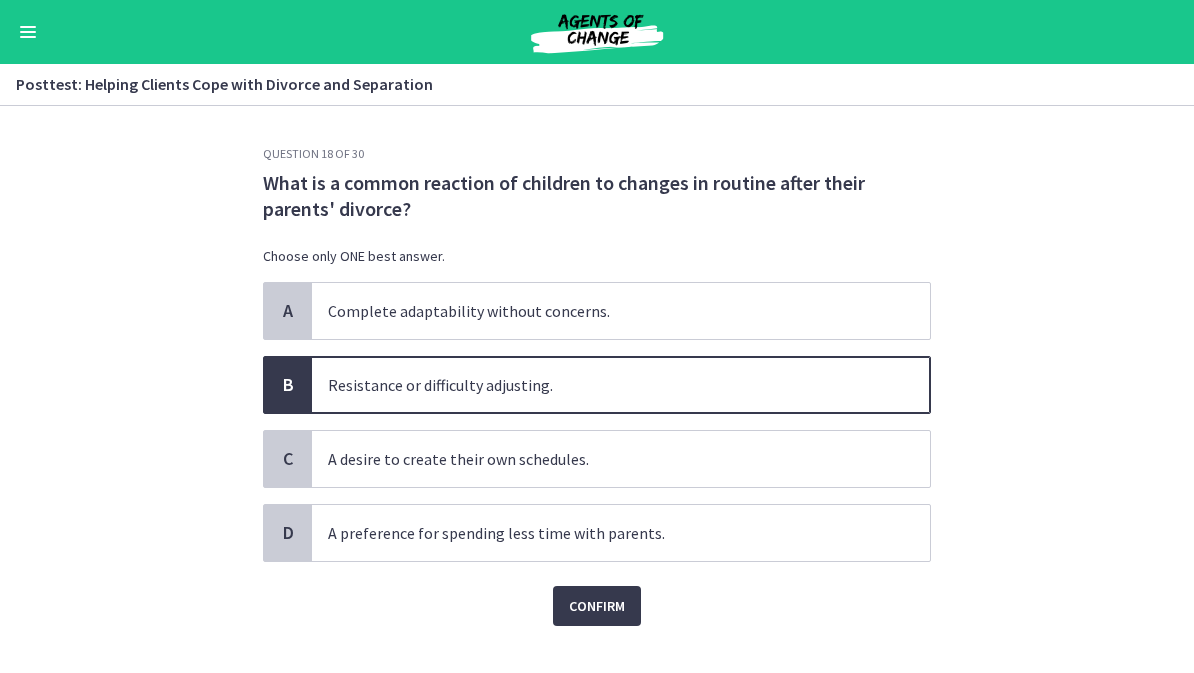click on "Confirm" at bounding box center [597, 606] 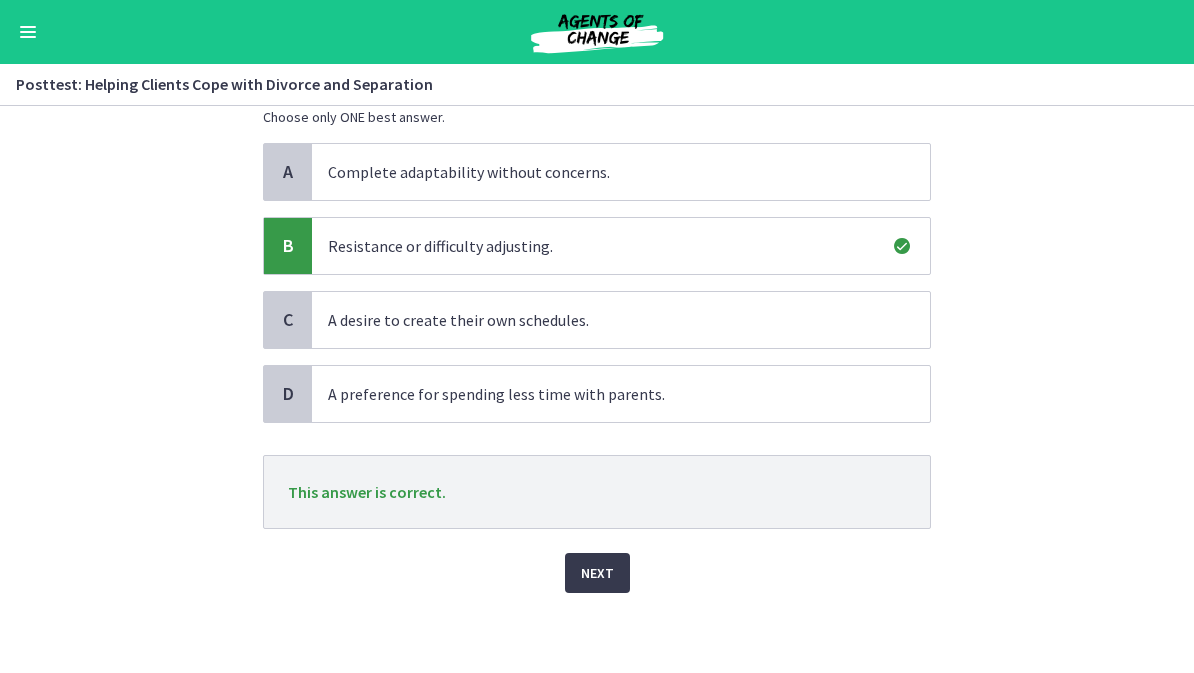 scroll, scrollTop: 139, scrollLeft: 0, axis: vertical 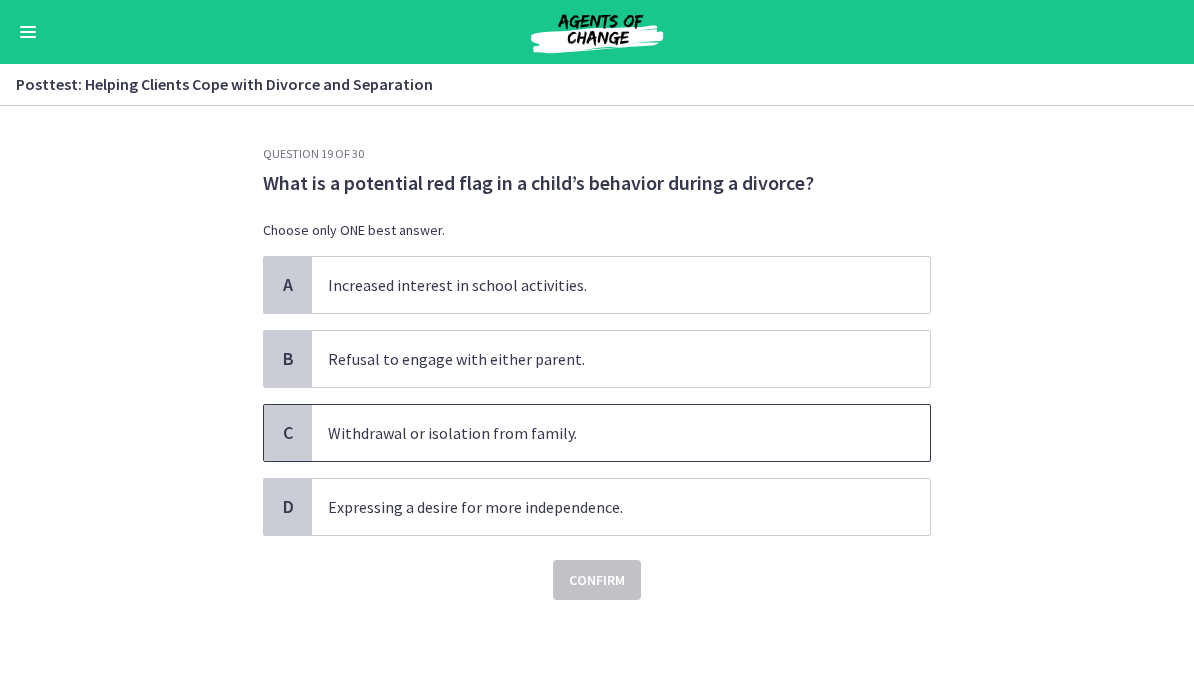 click on "Withdrawal or isolation from family." at bounding box center (621, 433) 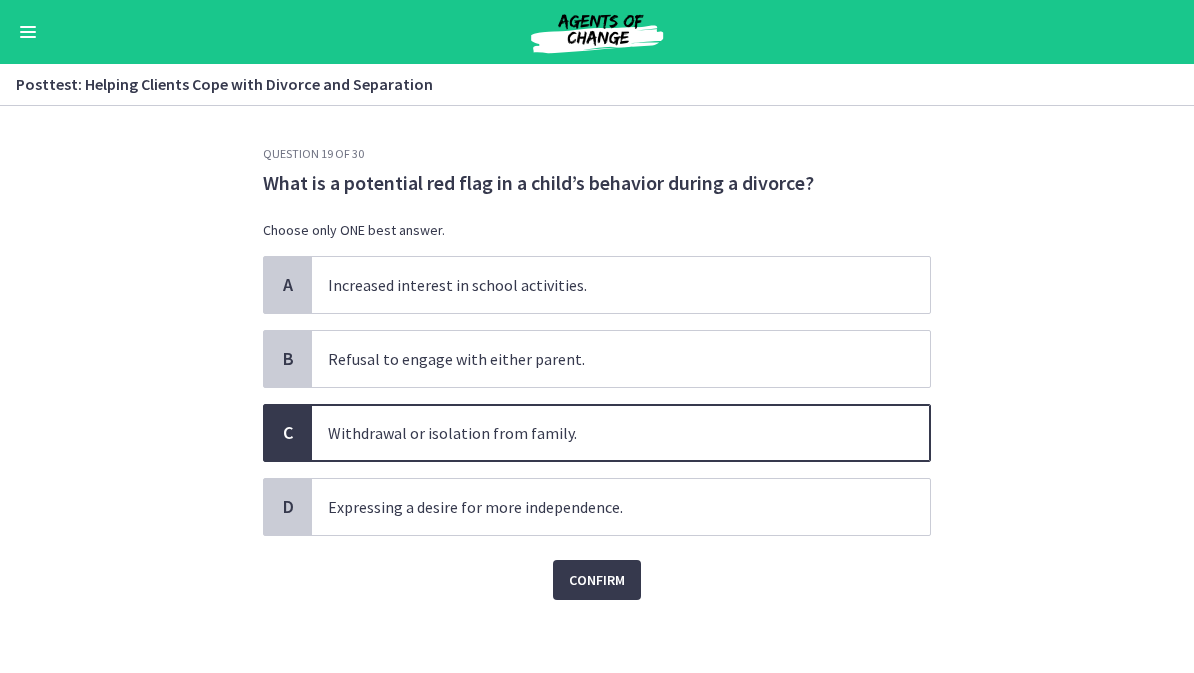 click on "Confirm" at bounding box center (597, 580) 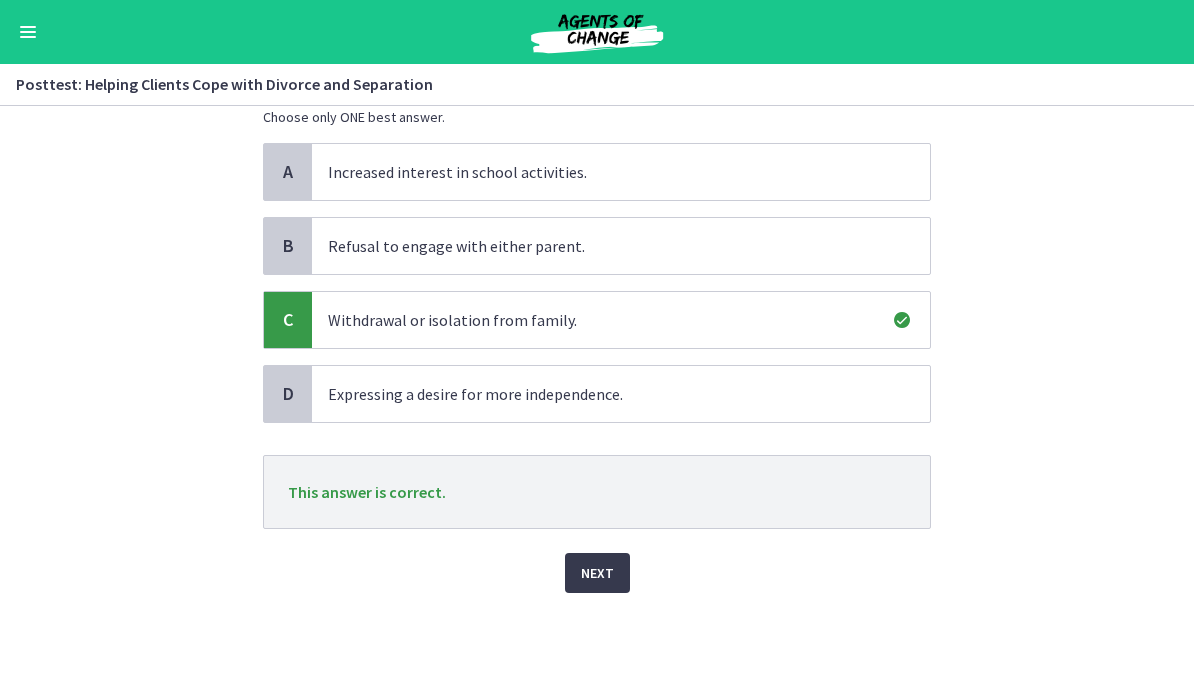 scroll, scrollTop: 0, scrollLeft: 0, axis: both 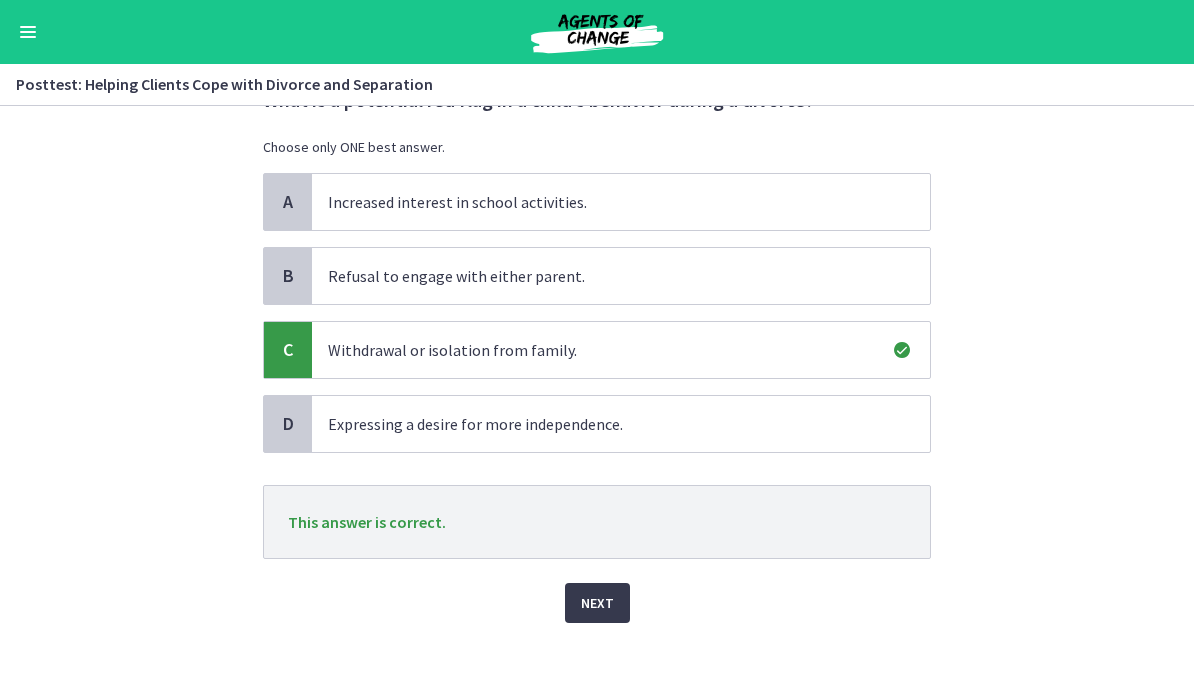 click on "Next" at bounding box center [597, 603] 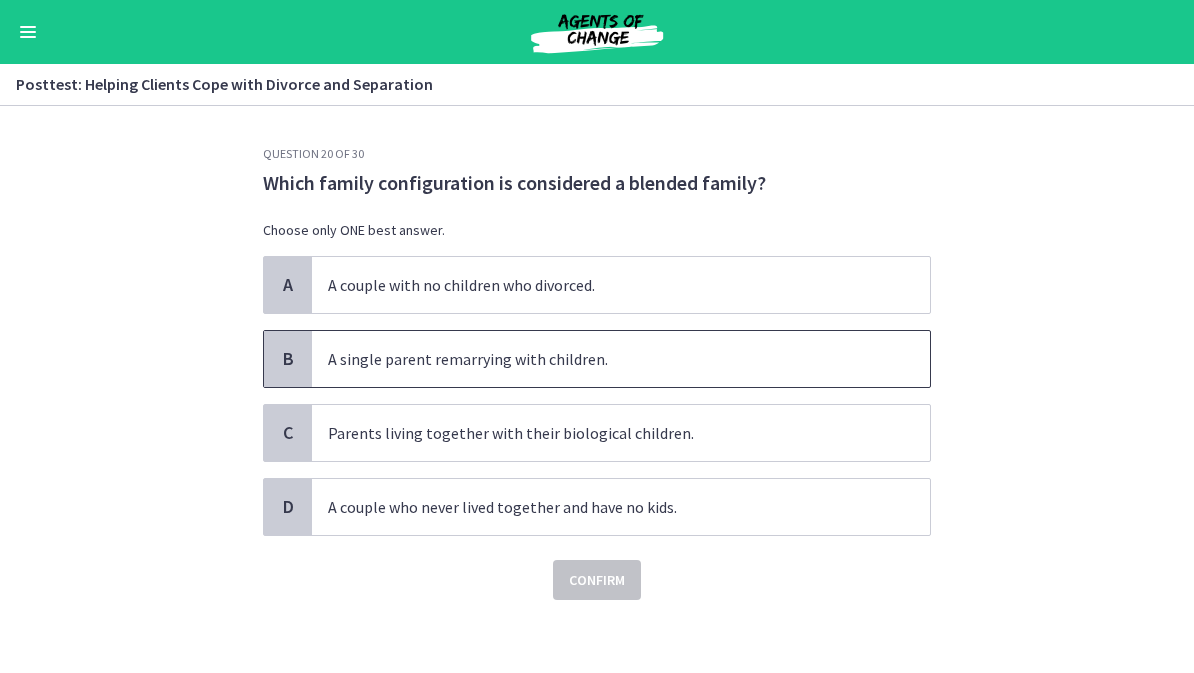 click on "A single parent remarrying with children." at bounding box center (621, 359) 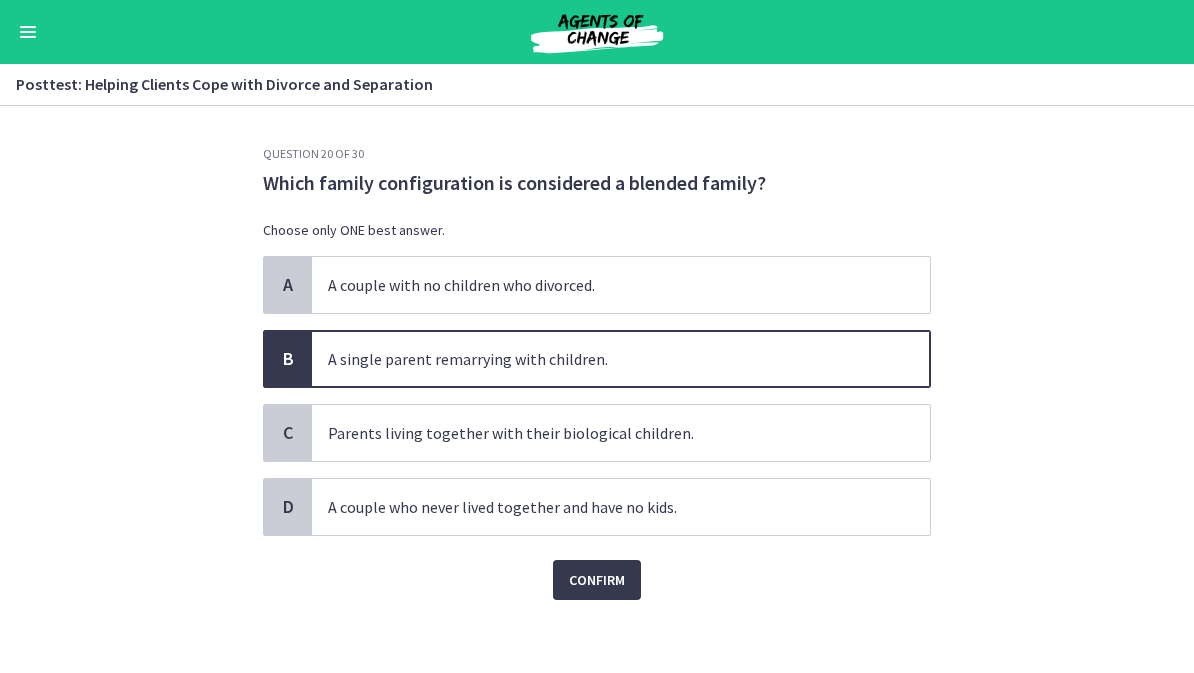 click on "Confirm" at bounding box center (597, 580) 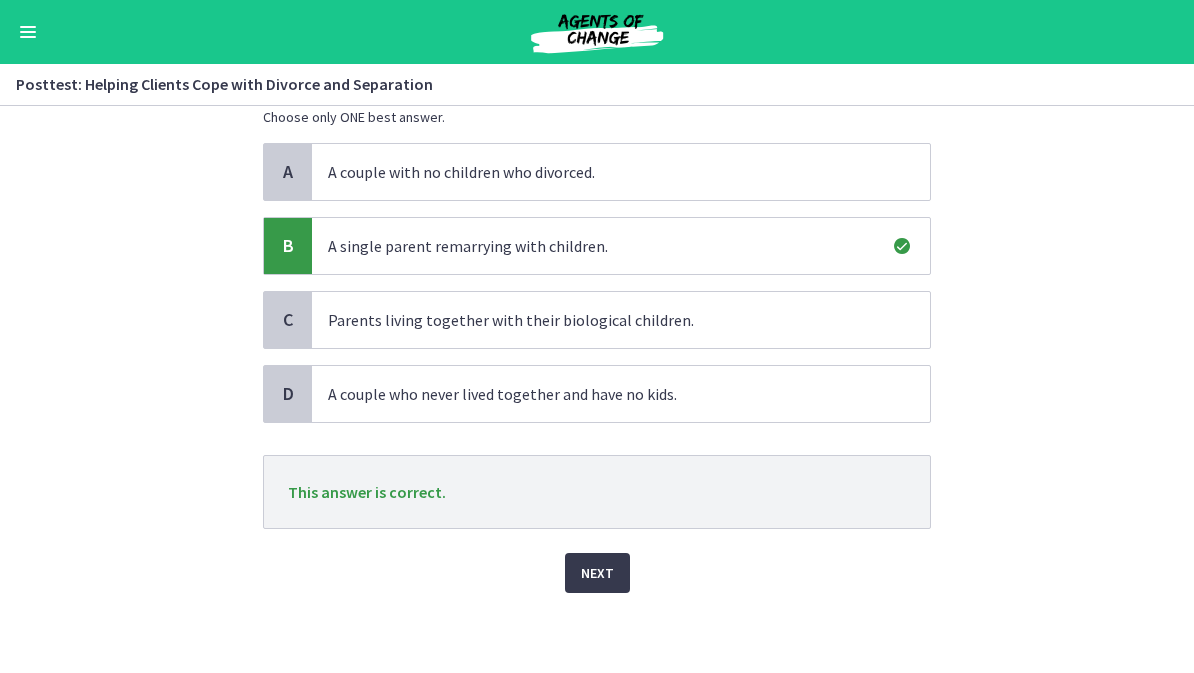 scroll, scrollTop: 113, scrollLeft: 0, axis: vertical 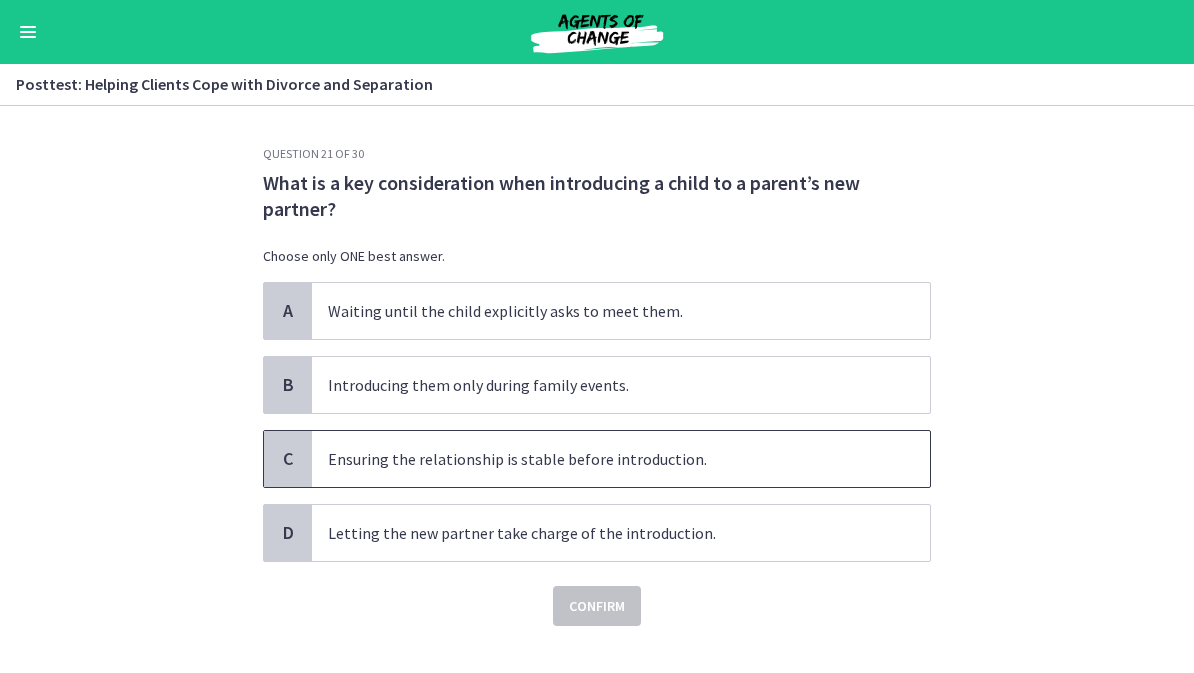 click on "Ensuring the relationship is stable before introduction." at bounding box center (621, 459) 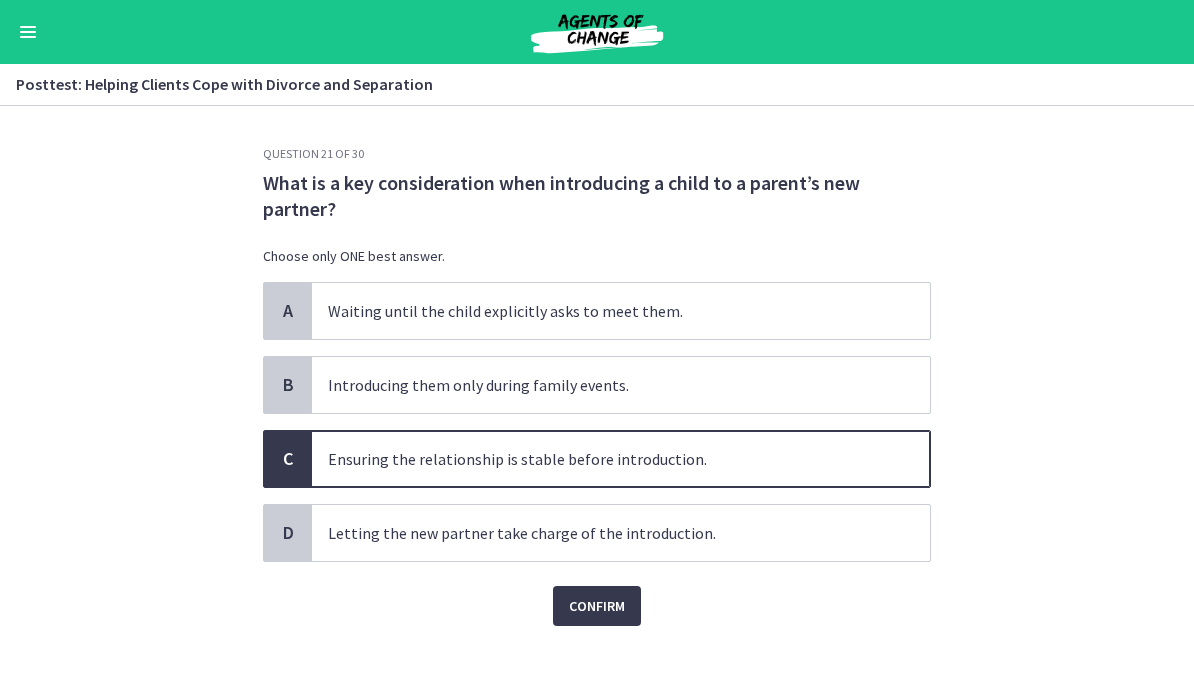click on "Confirm" at bounding box center (597, 606) 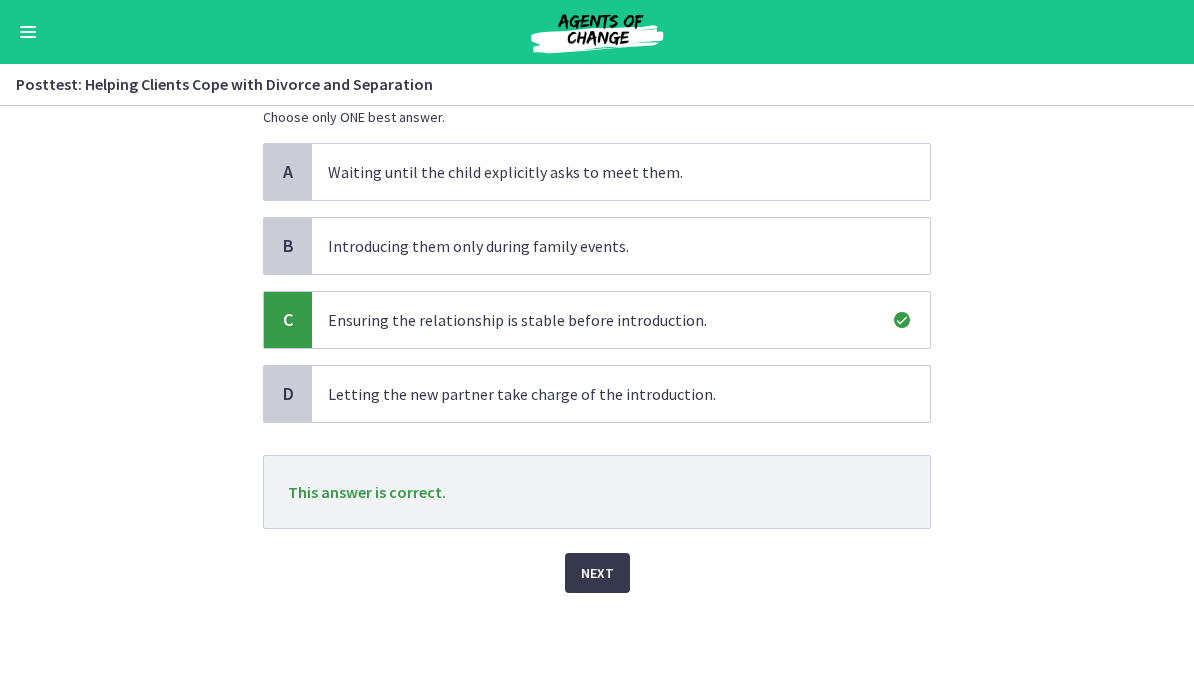 scroll, scrollTop: 139, scrollLeft: 0, axis: vertical 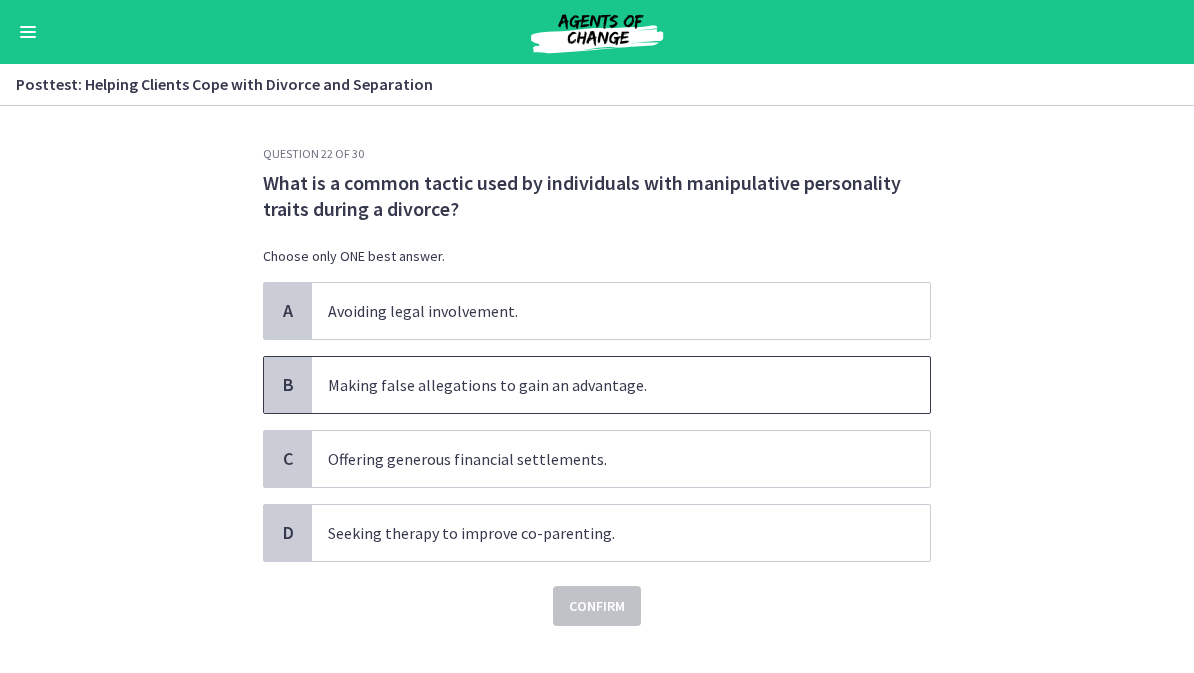 click on "Making false allegations to gain an advantage." at bounding box center [621, 385] 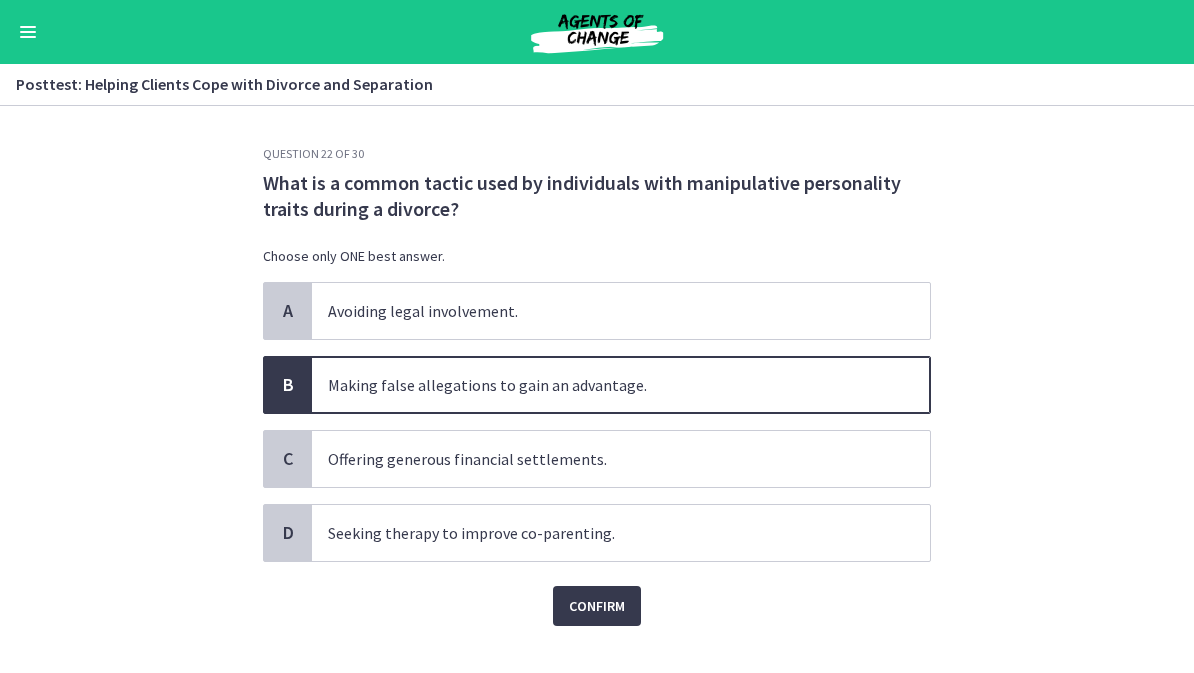 click on "Confirm" at bounding box center [597, 606] 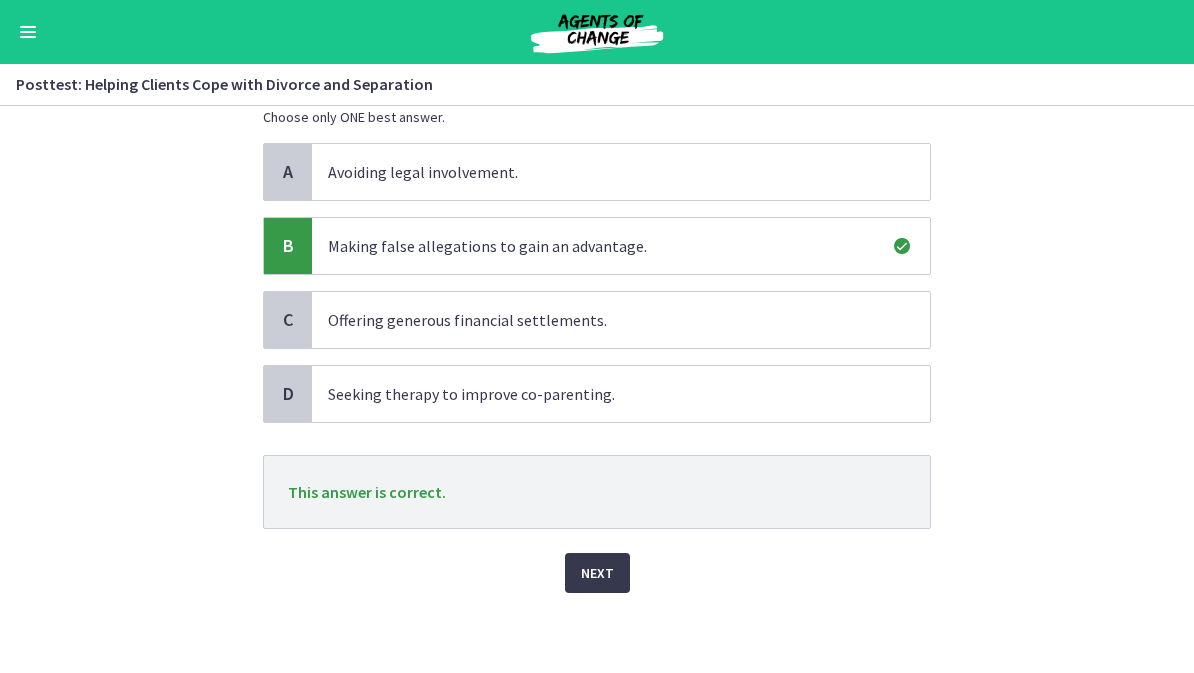 scroll, scrollTop: 139, scrollLeft: 0, axis: vertical 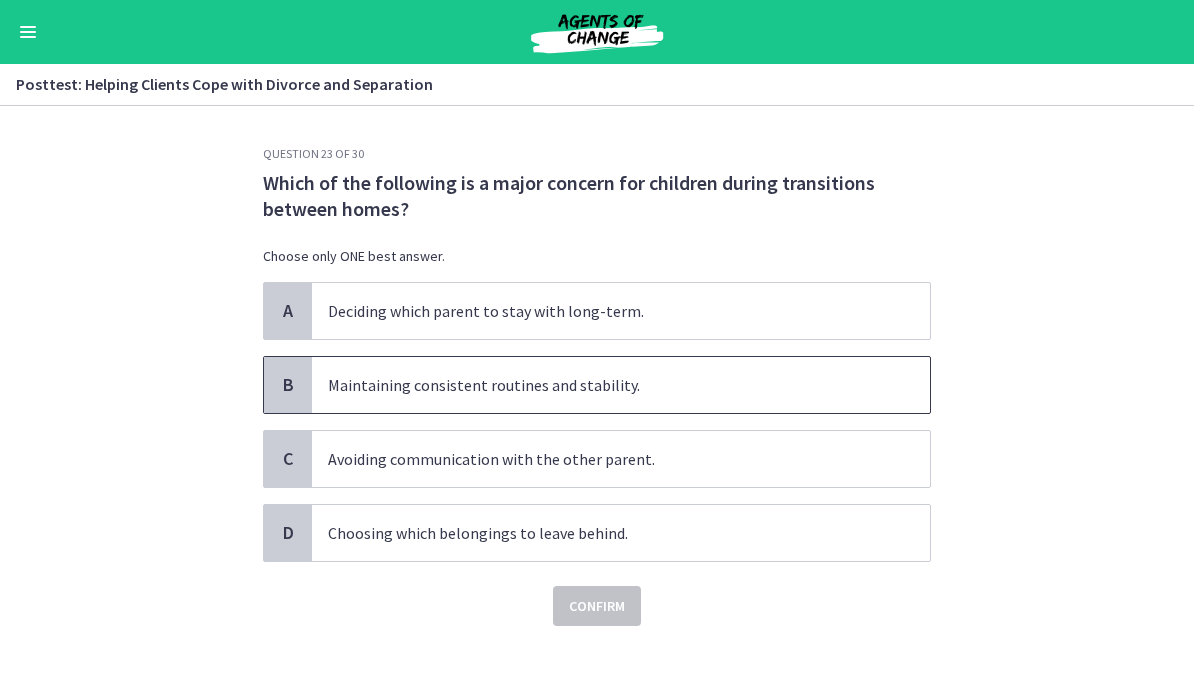 click on "Maintaining consistent routines and stability." at bounding box center [621, 385] 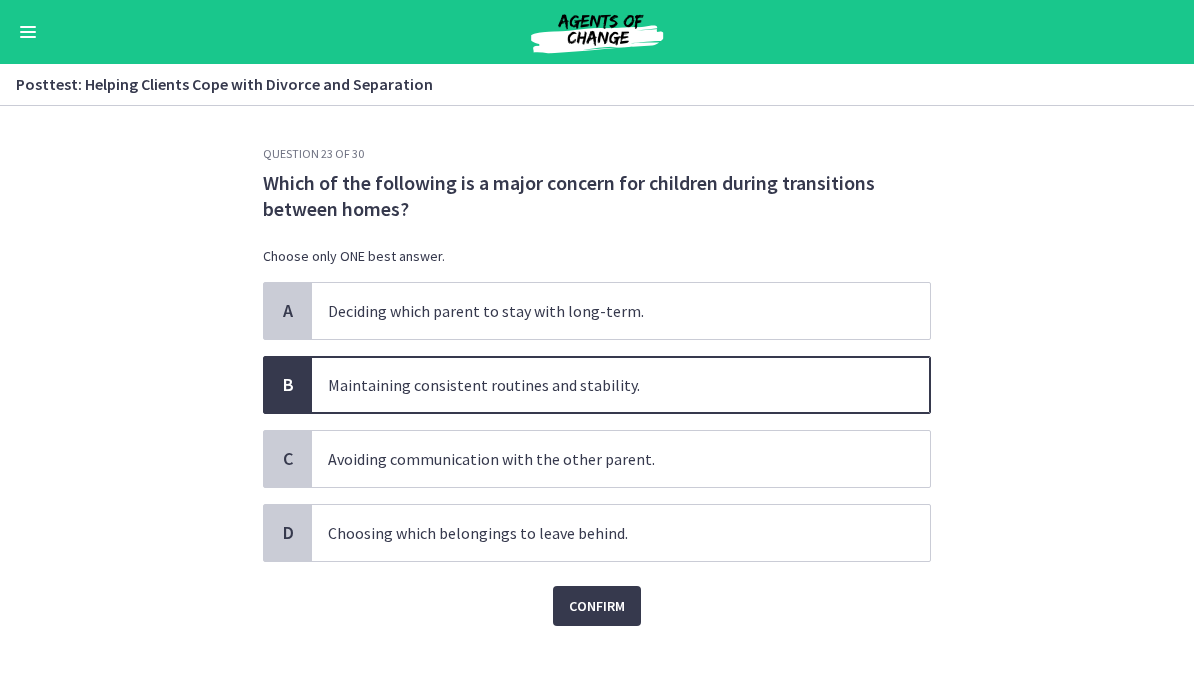 click on "Confirm" at bounding box center [597, 606] 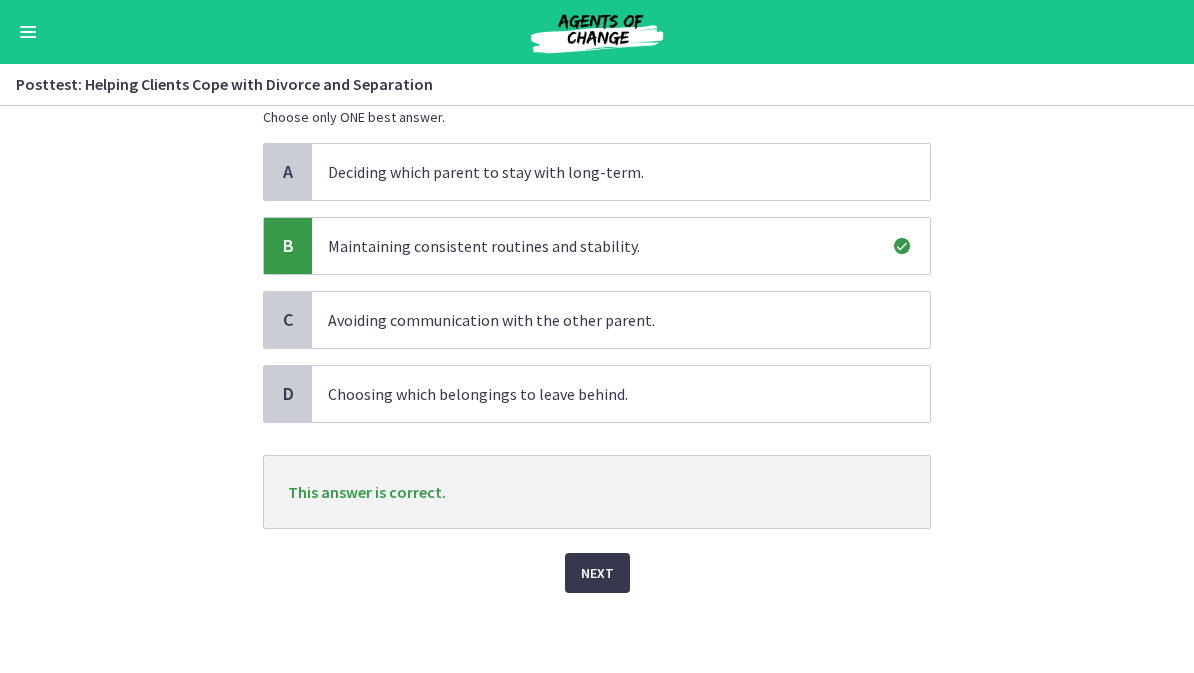 scroll, scrollTop: 139, scrollLeft: 0, axis: vertical 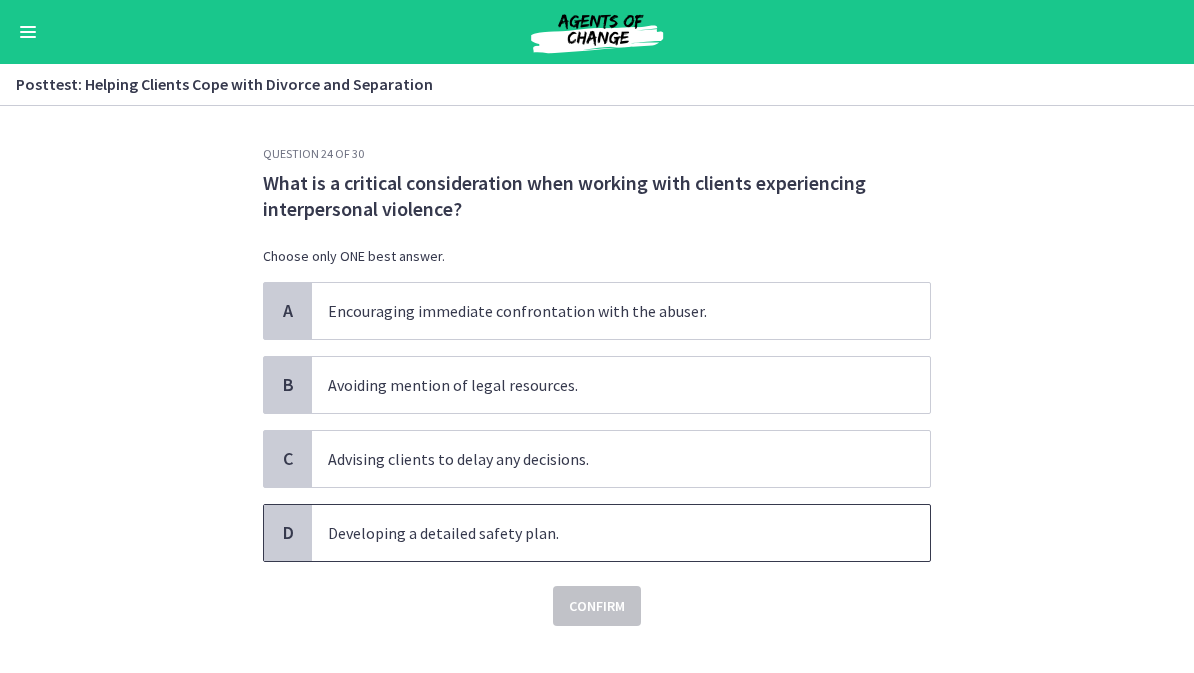 click on "Developing a detailed safety plan." at bounding box center [621, 533] 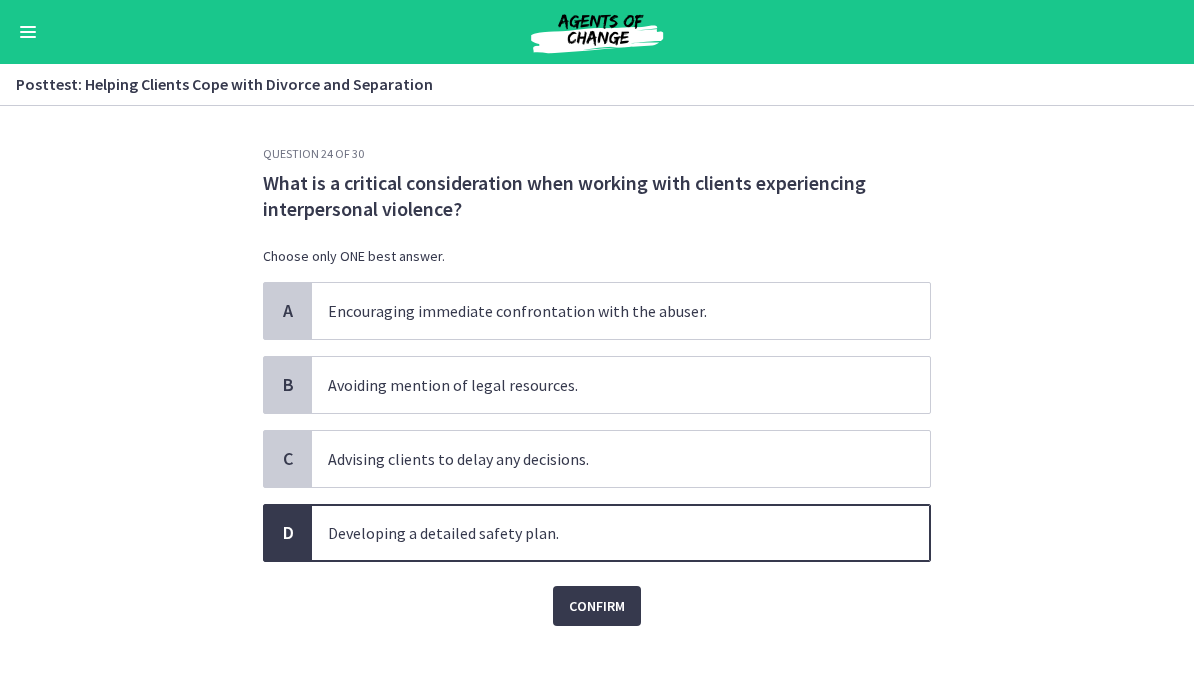 click on "Confirm" at bounding box center [597, 606] 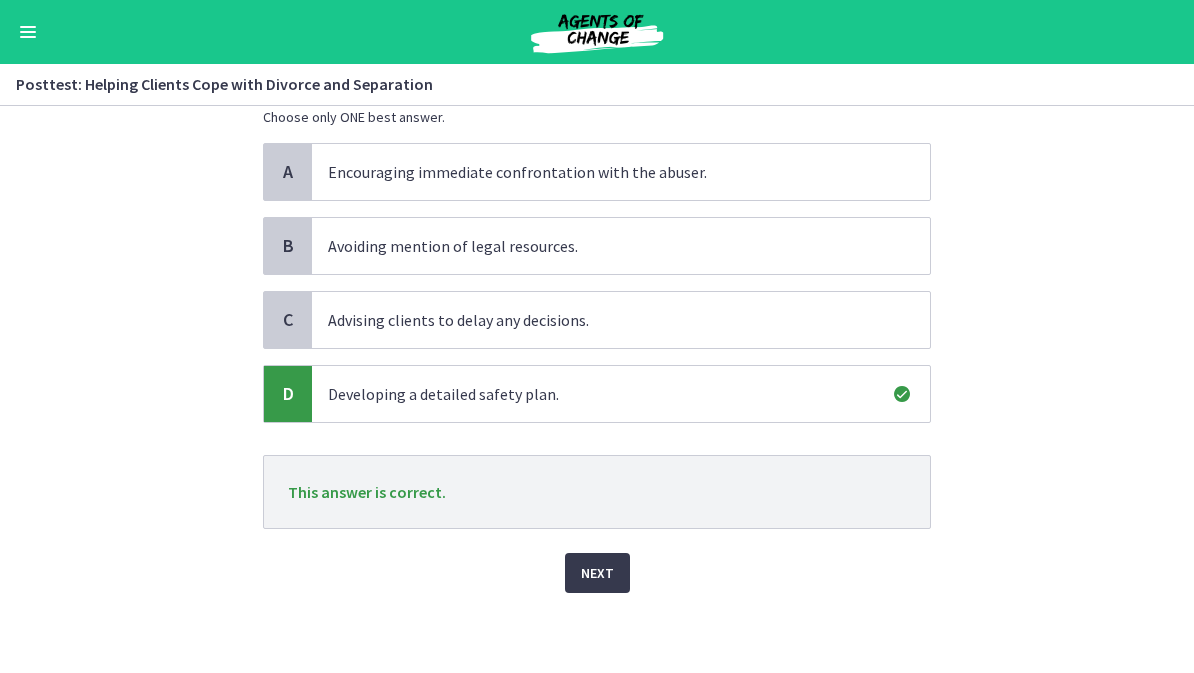 scroll, scrollTop: 139, scrollLeft: 0, axis: vertical 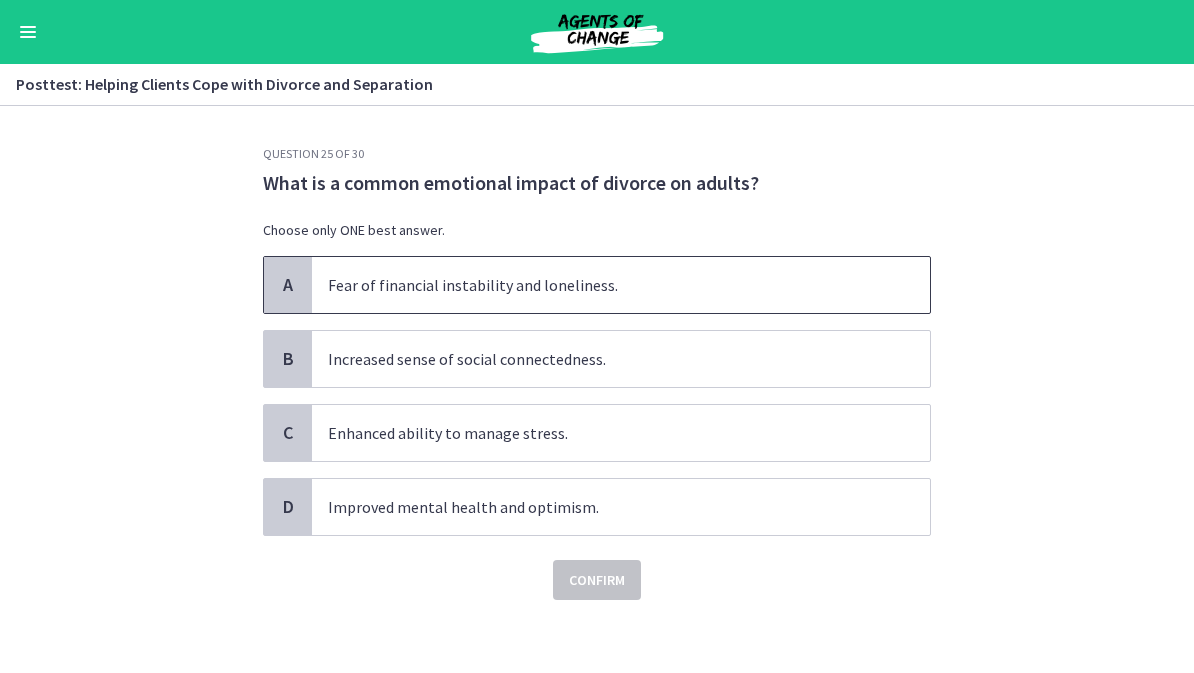 click on "Fear of financial instability and loneliness." at bounding box center [621, 285] 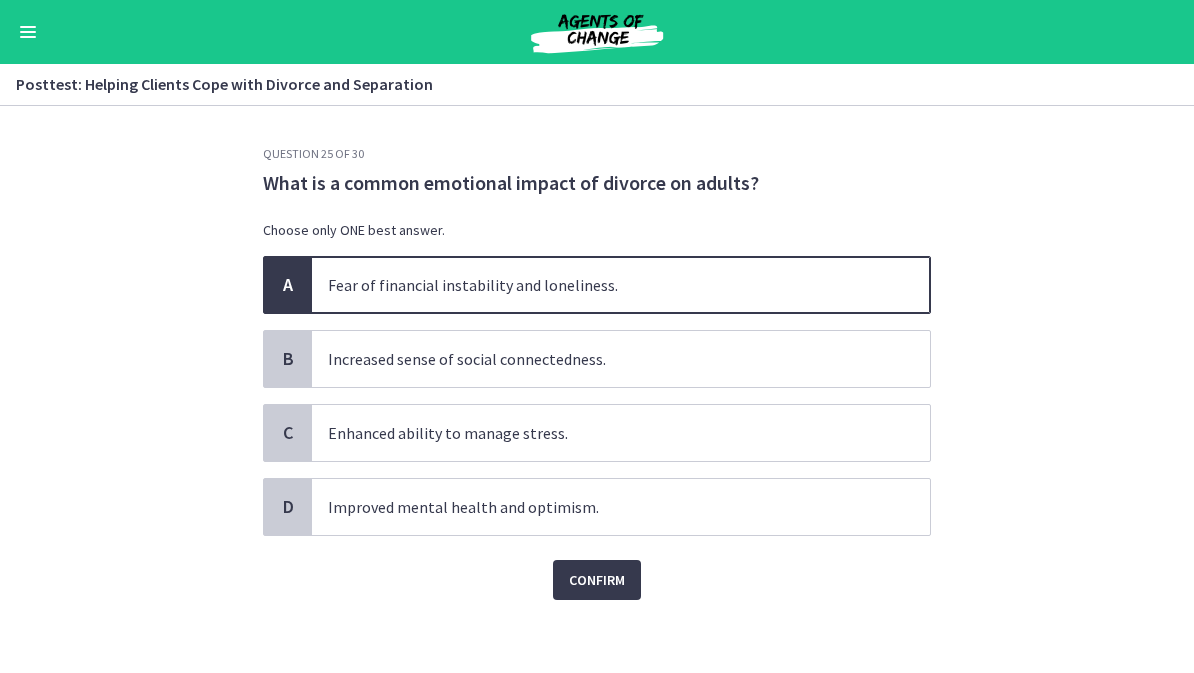 click on "Confirm" at bounding box center (597, 580) 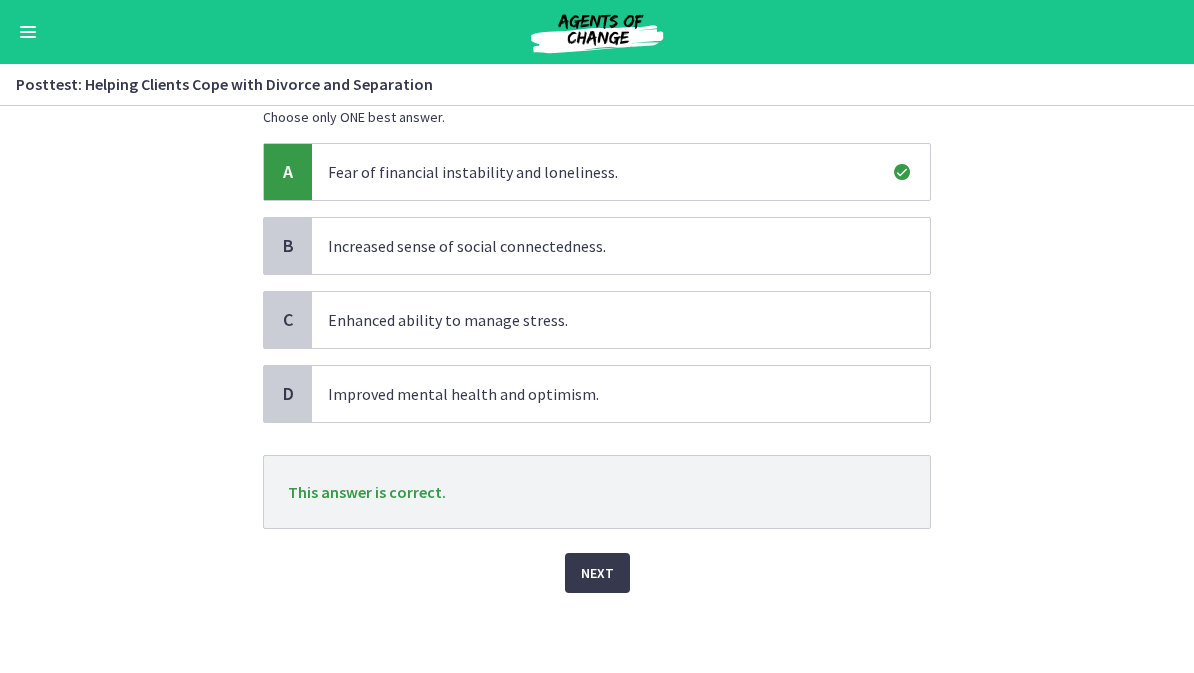 scroll, scrollTop: 113, scrollLeft: 0, axis: vertical 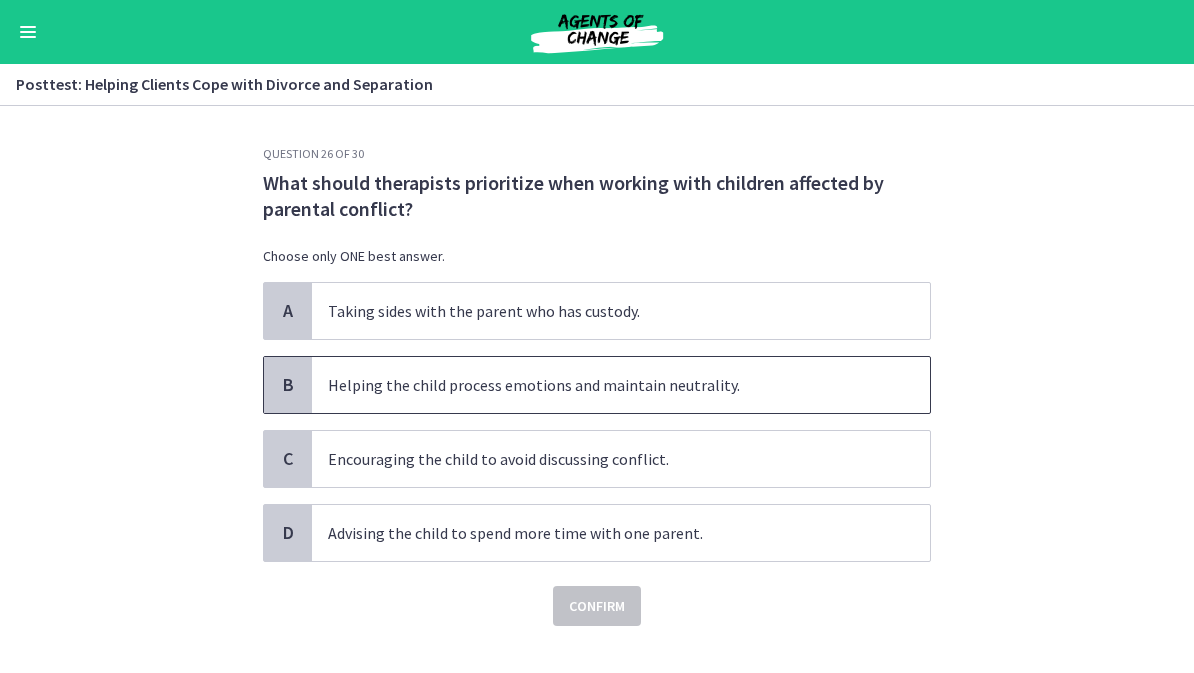 click on "Helping the child process emotions and maintain neutrality." at bounding box center [621, 385] 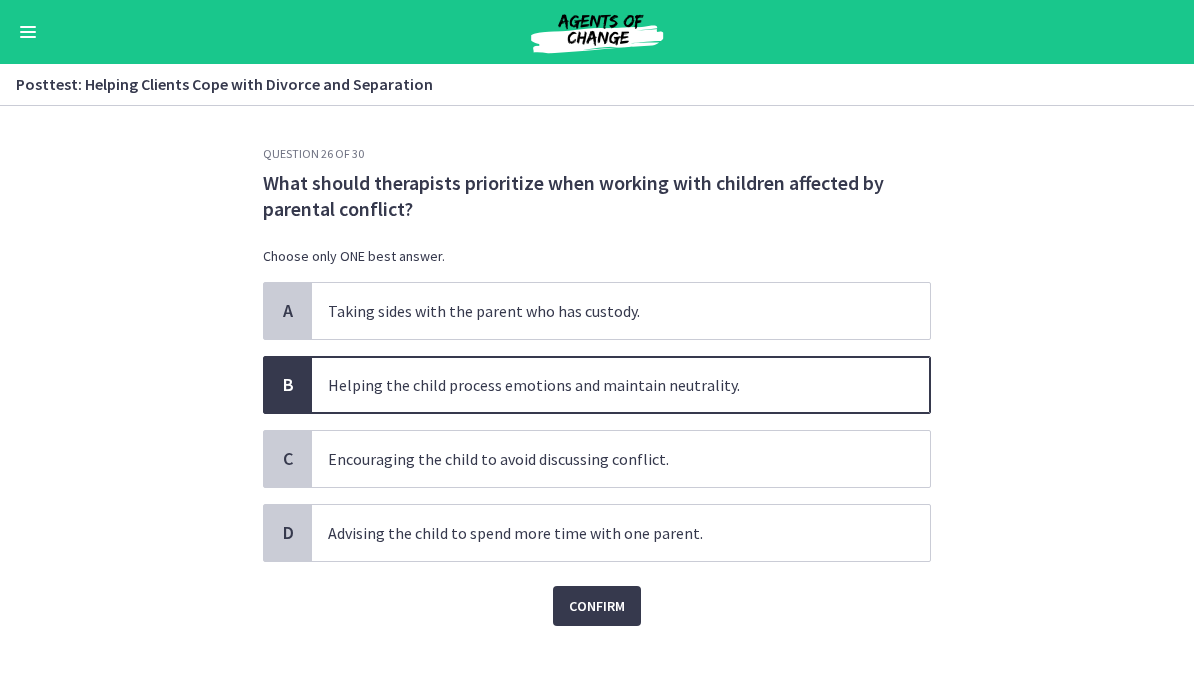 click on "Confirm" at bounding box center [597, 606] 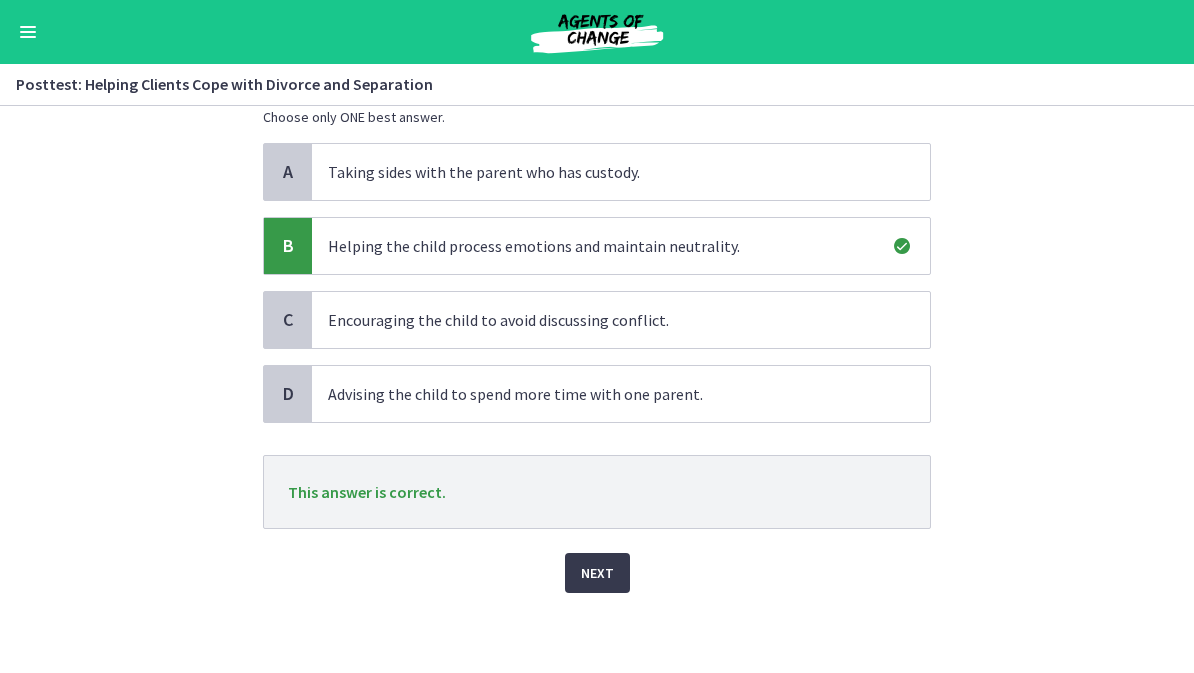 scroll, scrollTop: 139, scrollLeft: 0, axis: vertical 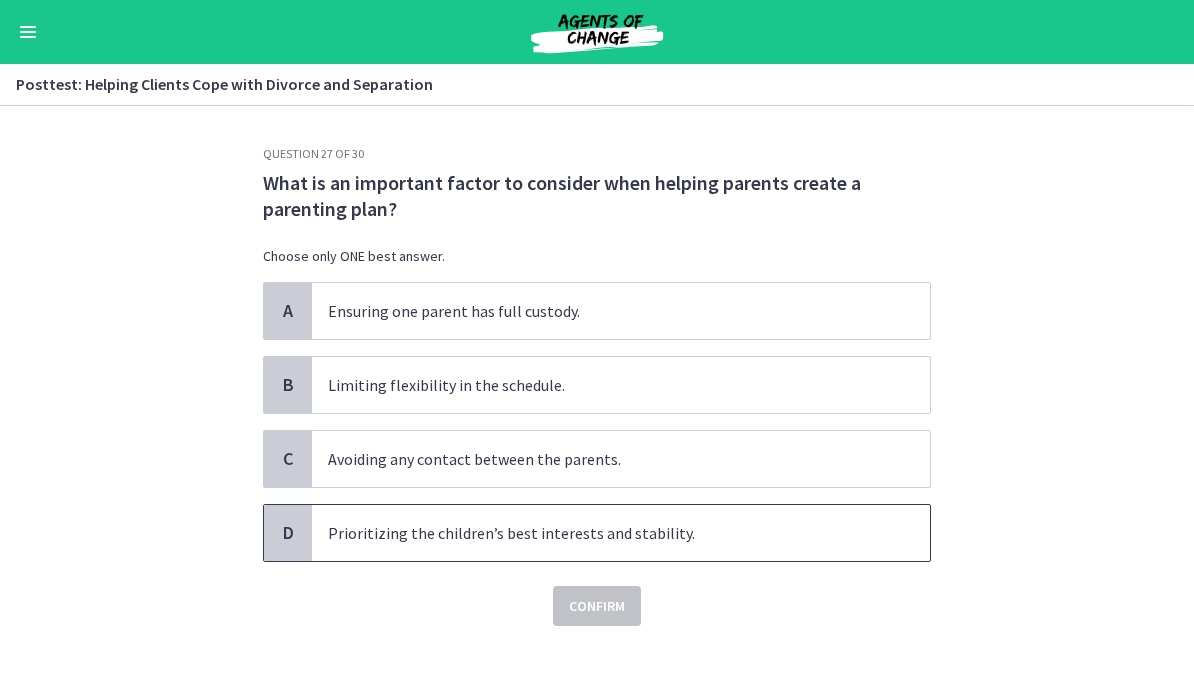 click on "Prioritizing the children’s best interests and stability." at bounding box center [621, 533] 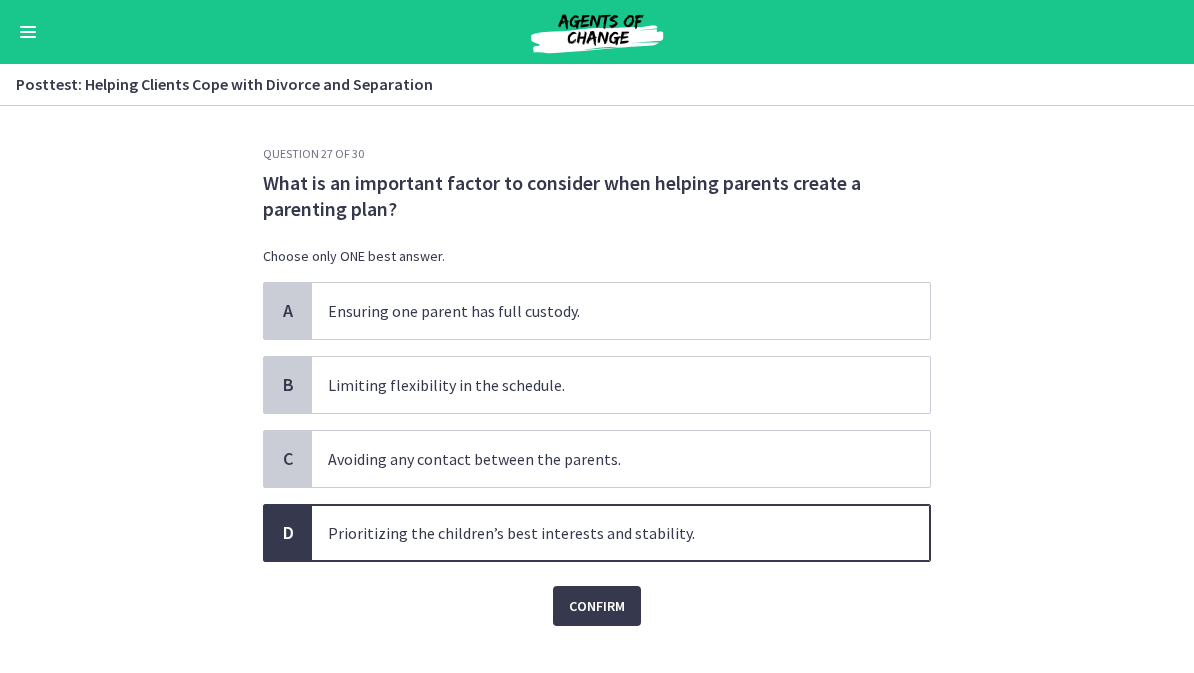 click on "Confirm" at bounding box center [597, 606] 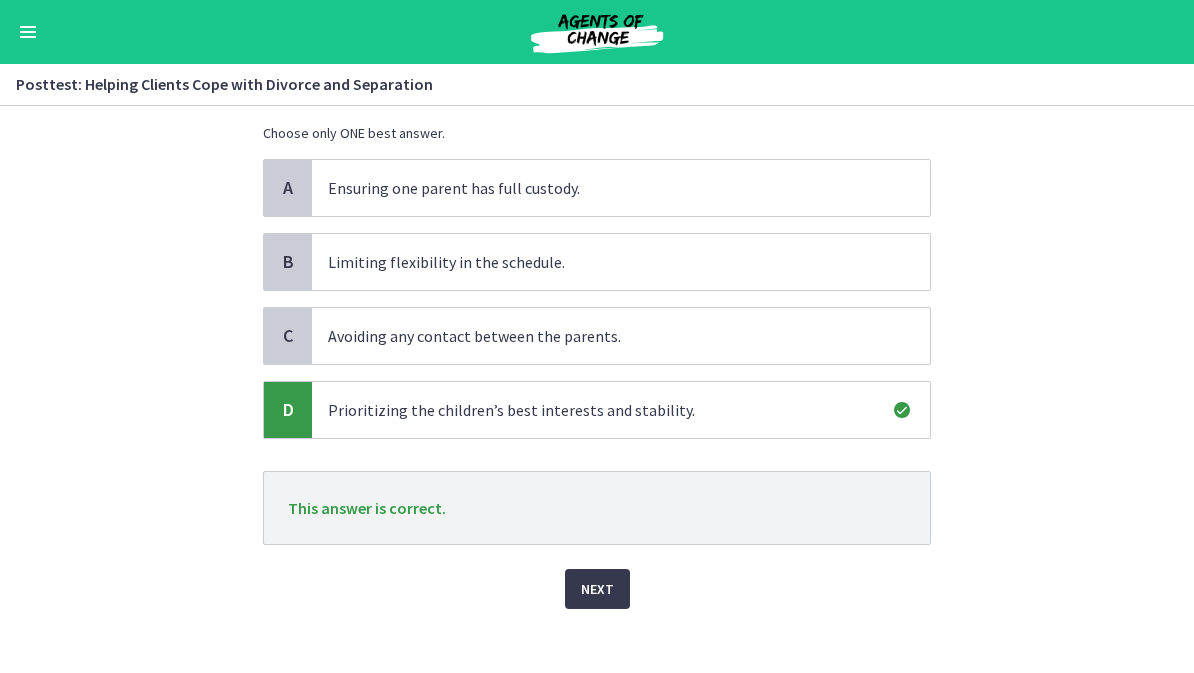 scroll, scrollTop: 120, scrollLeft: 0, axis: vertical 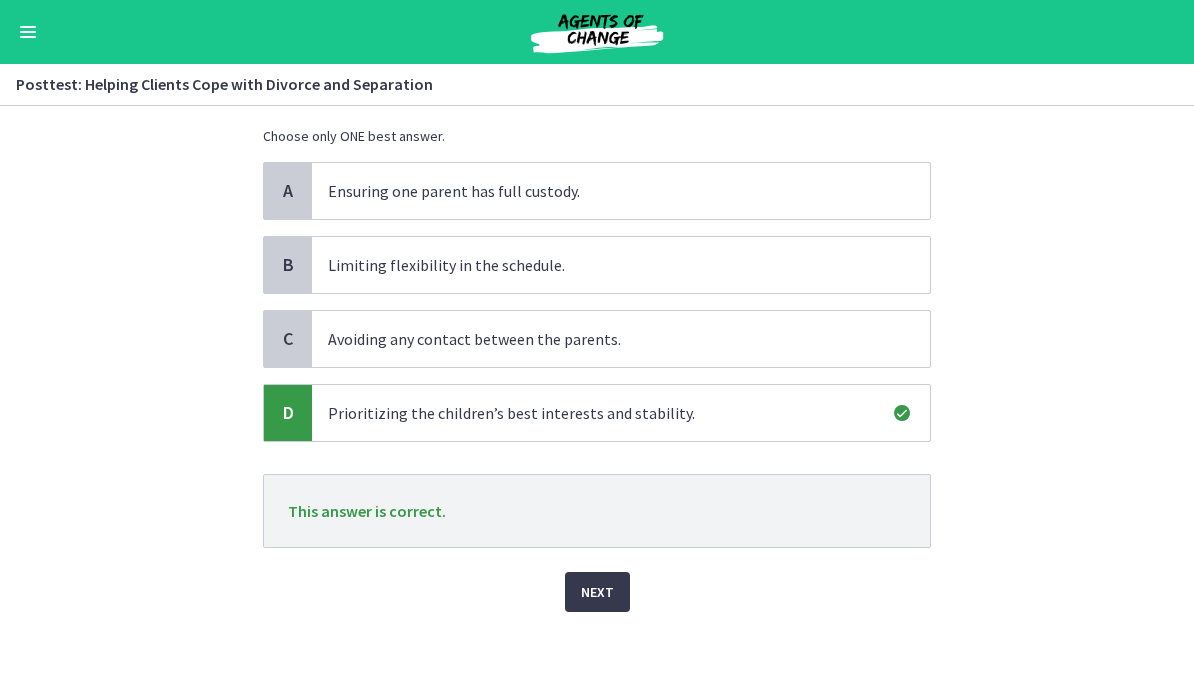 click on "Next" at bounding box center (597, 592) 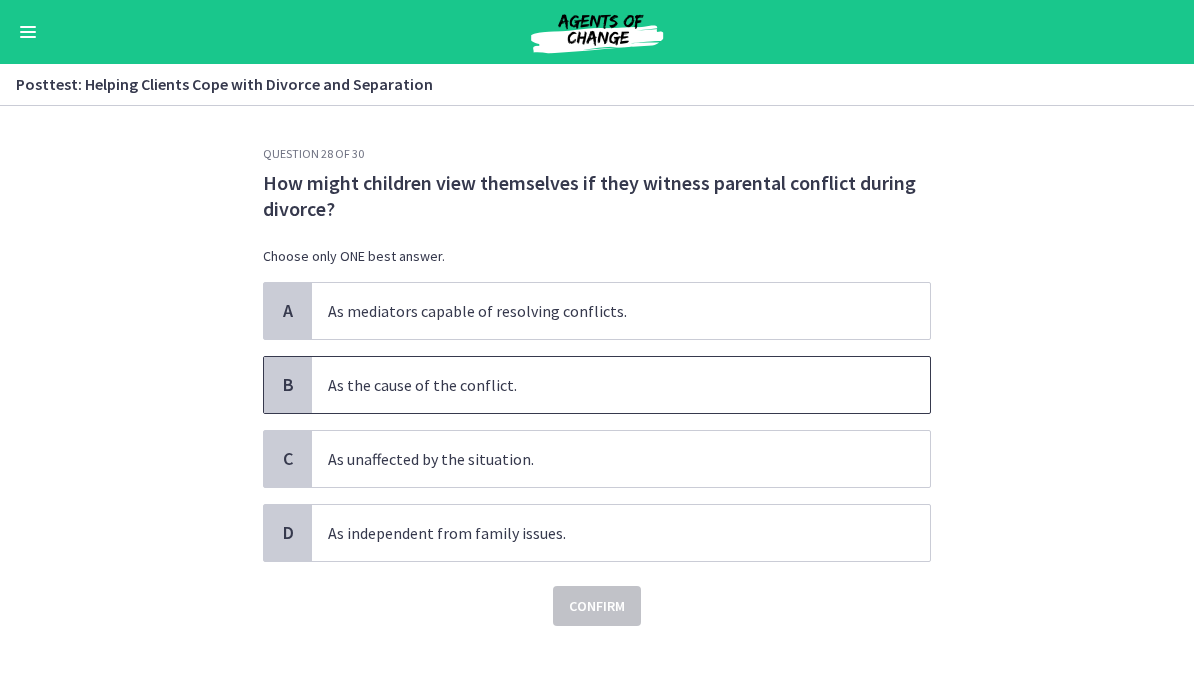 click on "As the cause of the conflict." at bounding box center (621, 385) 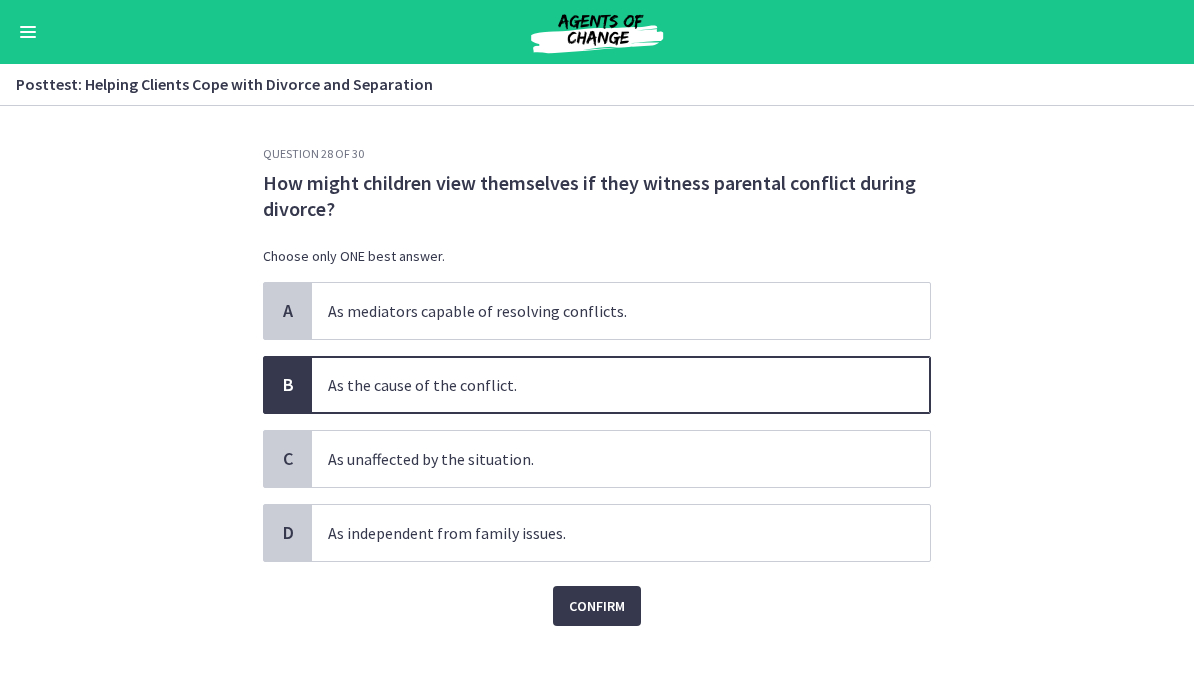 click on "Confirm" at bounding box center (597, 606) 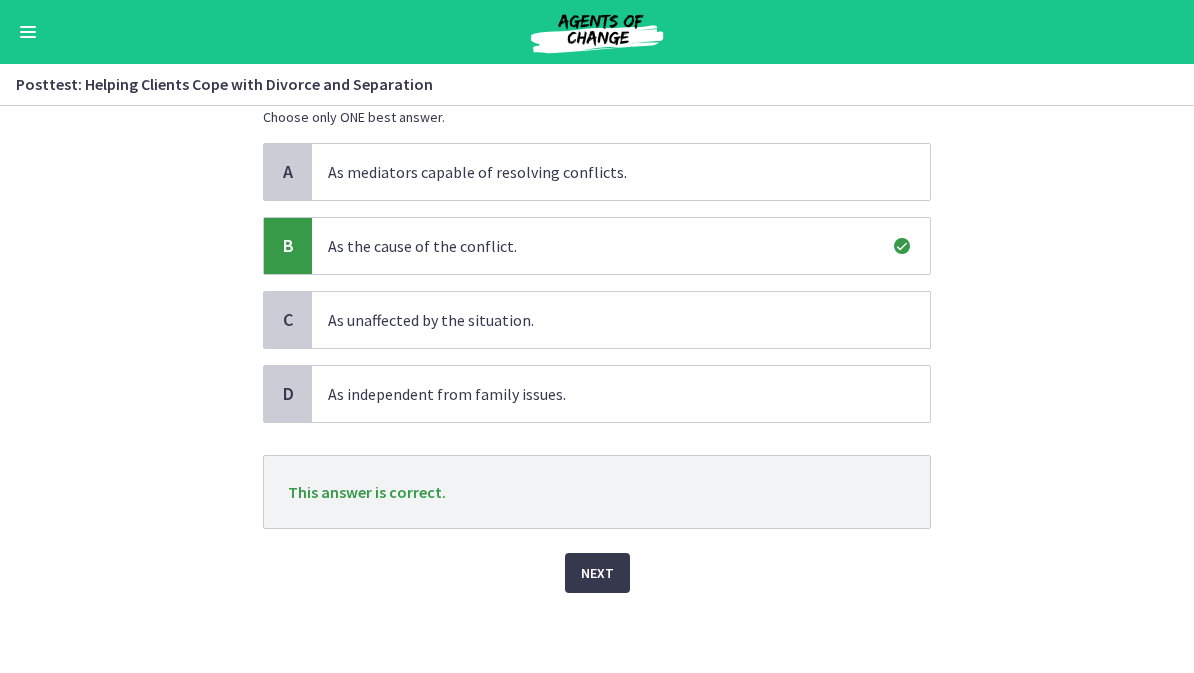 scroll, scrollTop: 139, scrollLeft: 0, axis: vertical 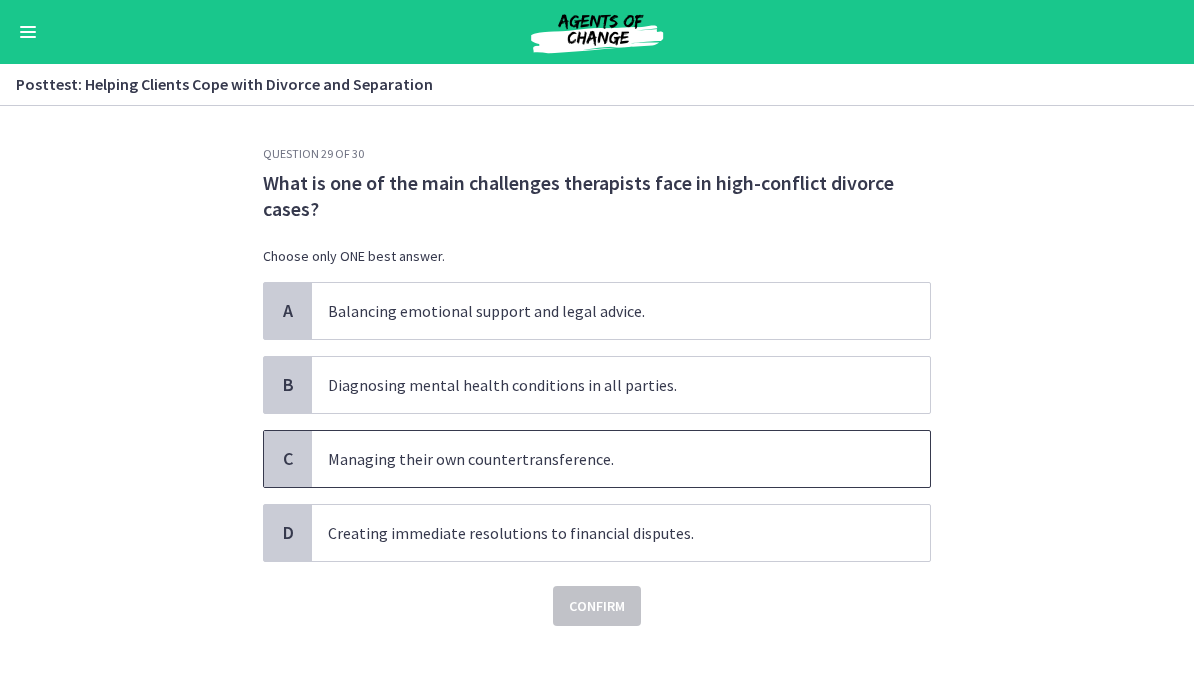 click on "Managing their own countertransference." at bounding box center [621, 459] 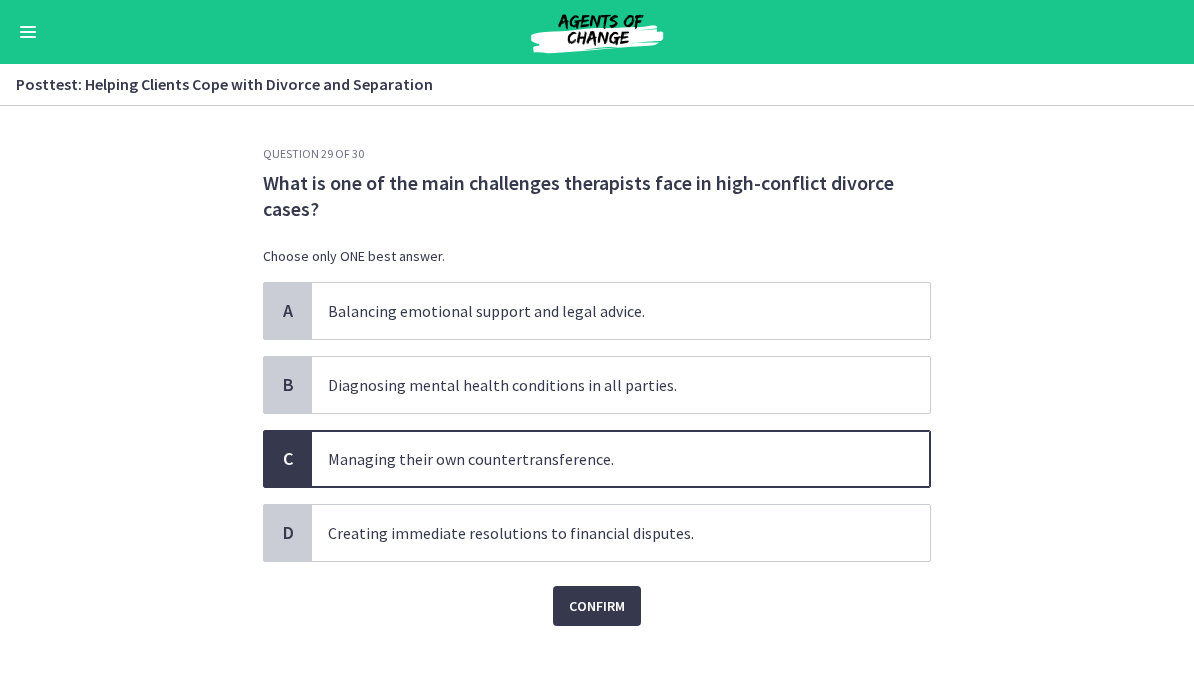 click on "Confirm" at bounding box center [597, 606] 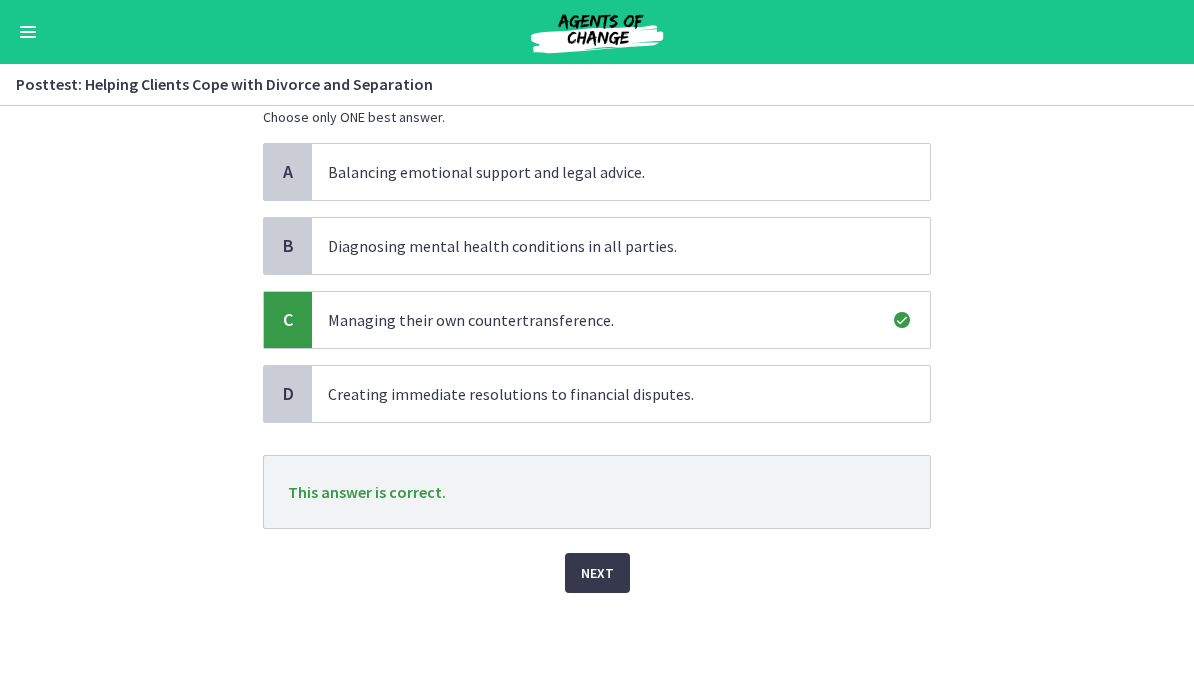 scroll, scrollTop: 139, scrollLeft: 0, axis: vertical 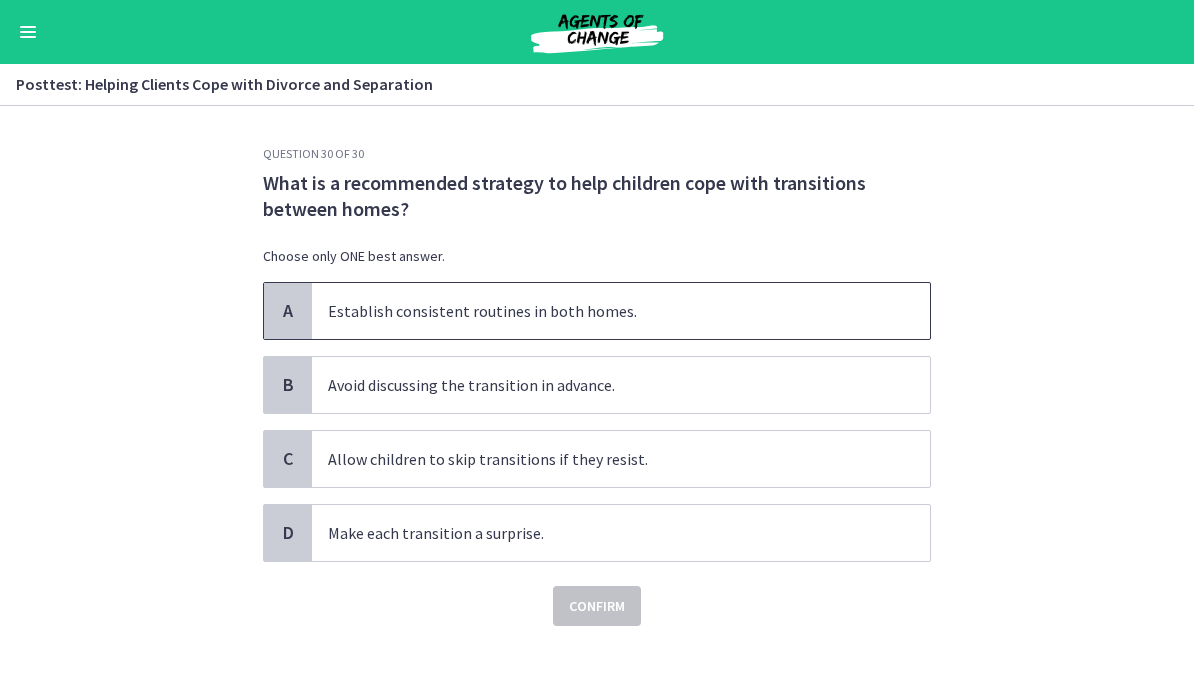 click on "Establish consistent routines in both homes." at bounding box center (621, 311) 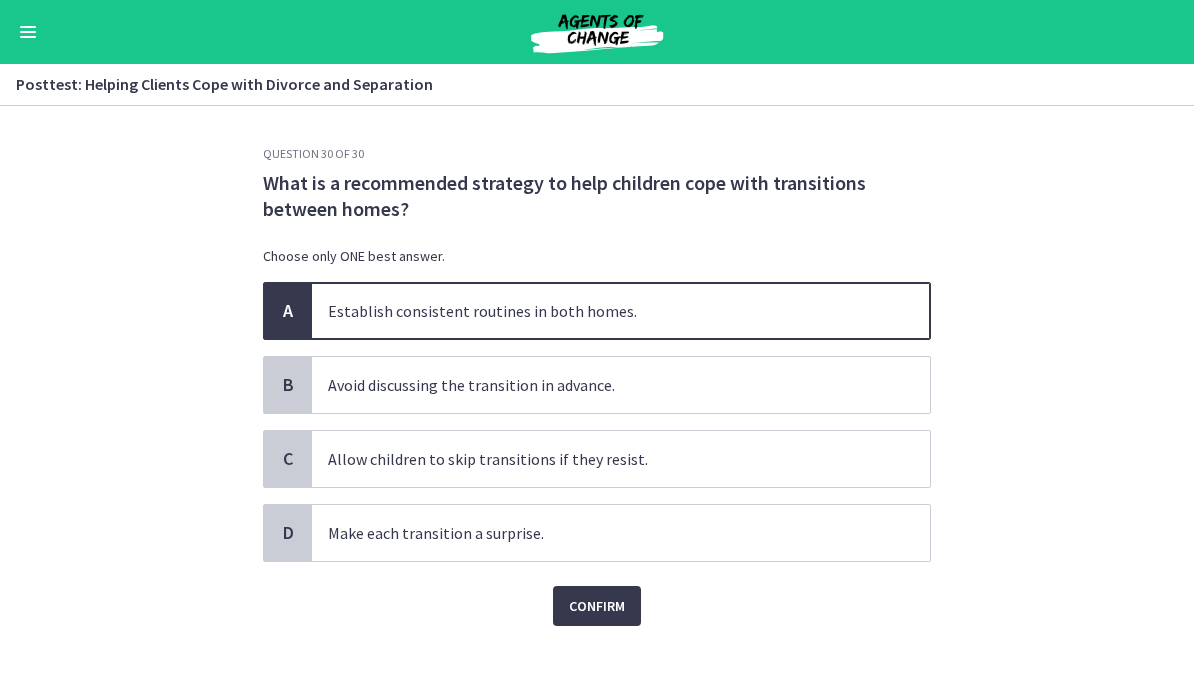 click on "Confirm" at bounding box center [597, 606] 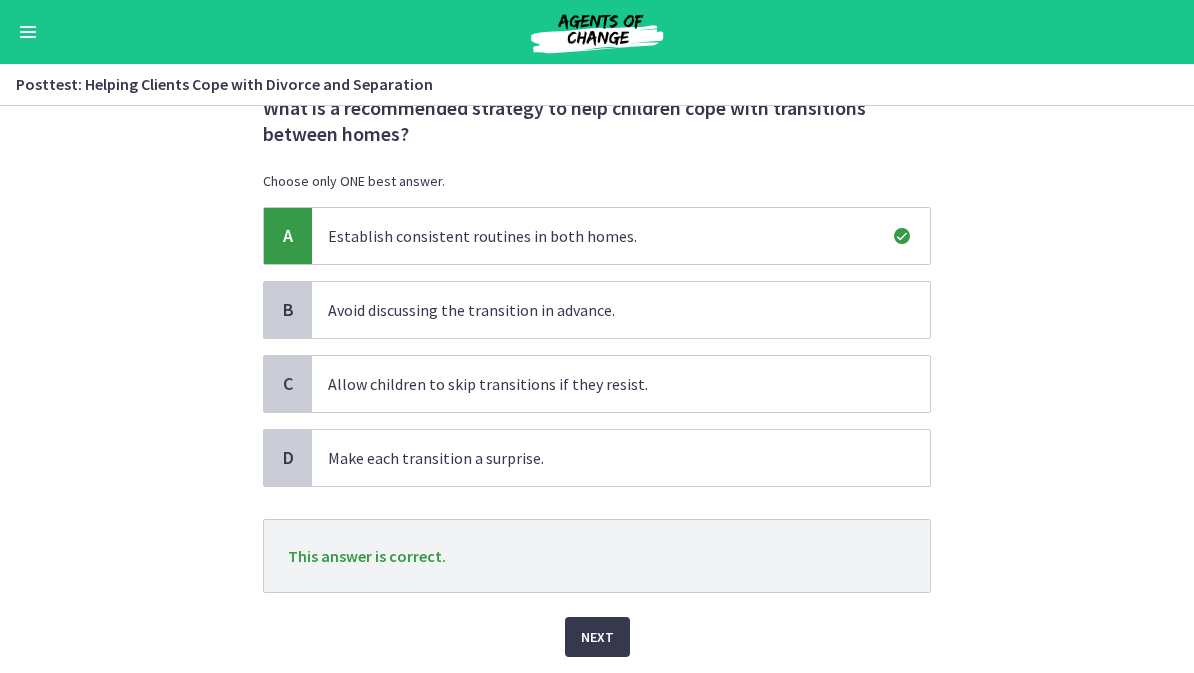 scroll, scrollTop: 78, scrollLeft: 0, axis: vertical 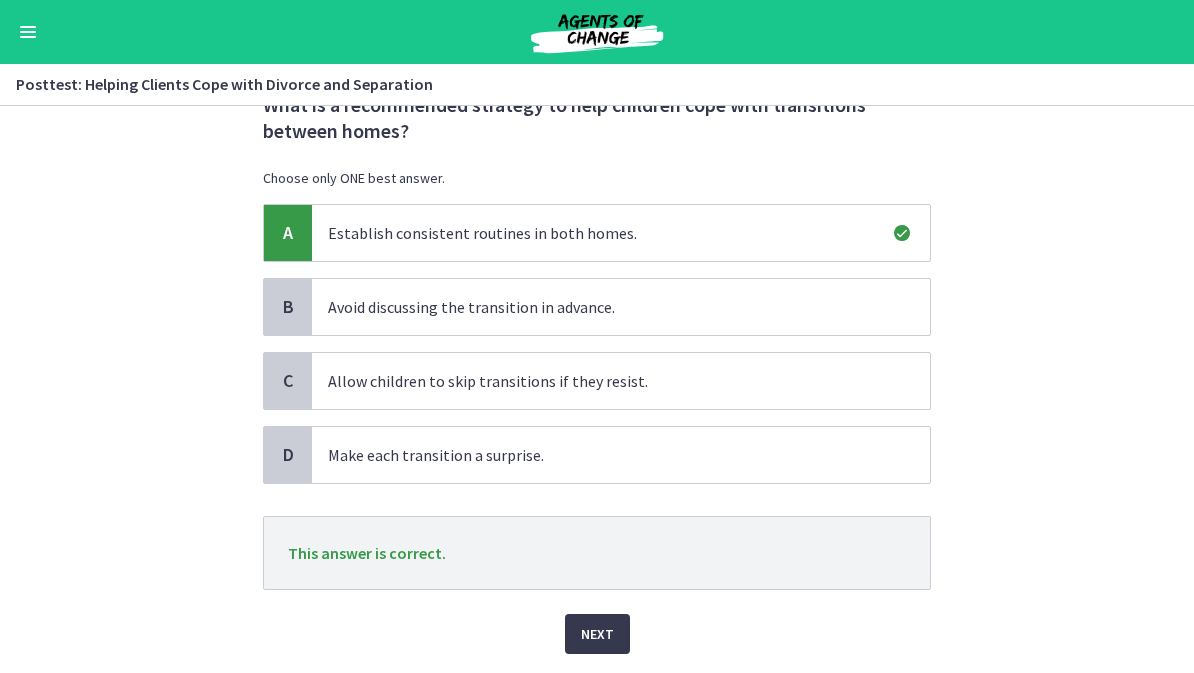 click on "Next" at bounding box center [597, 634] 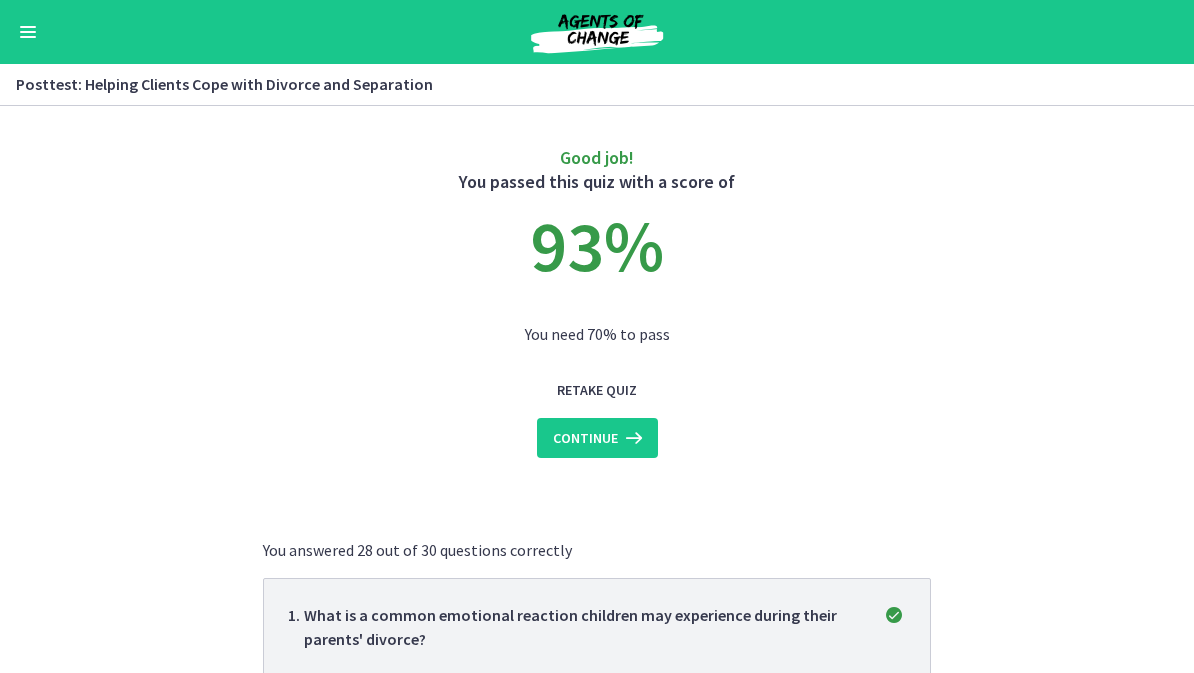 scroll, scrollTop: 0, scrollLeft: 0, axis: both 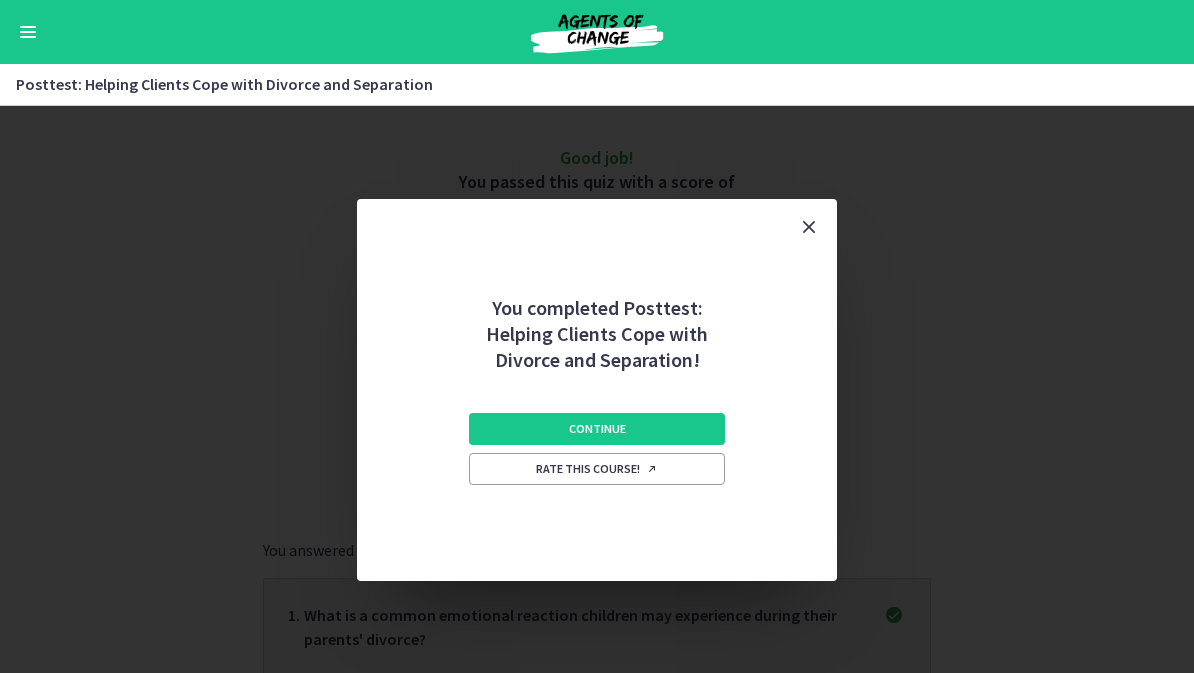 click on "Continue" at bounding box center (597, 429) 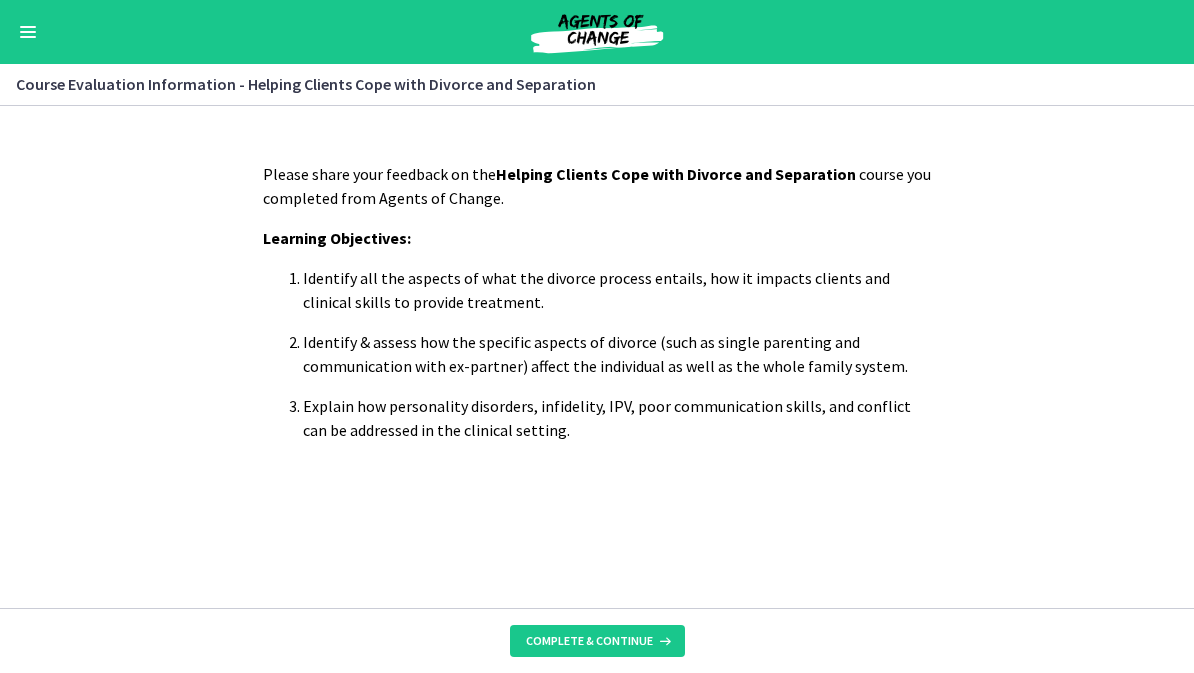 click on "Complete & continue" at bounding box center (589, 641) 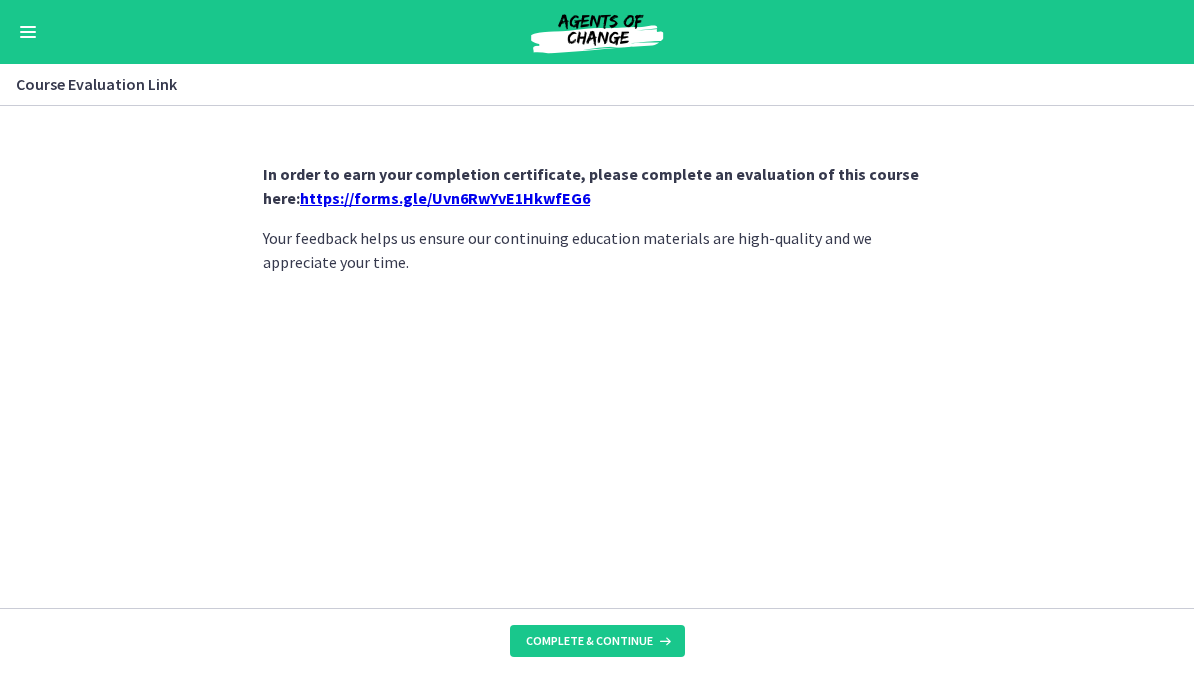 click on "https://forms.gle/Uvn6RwYvE1HkwfEG6" at bounding box center (445, 198) 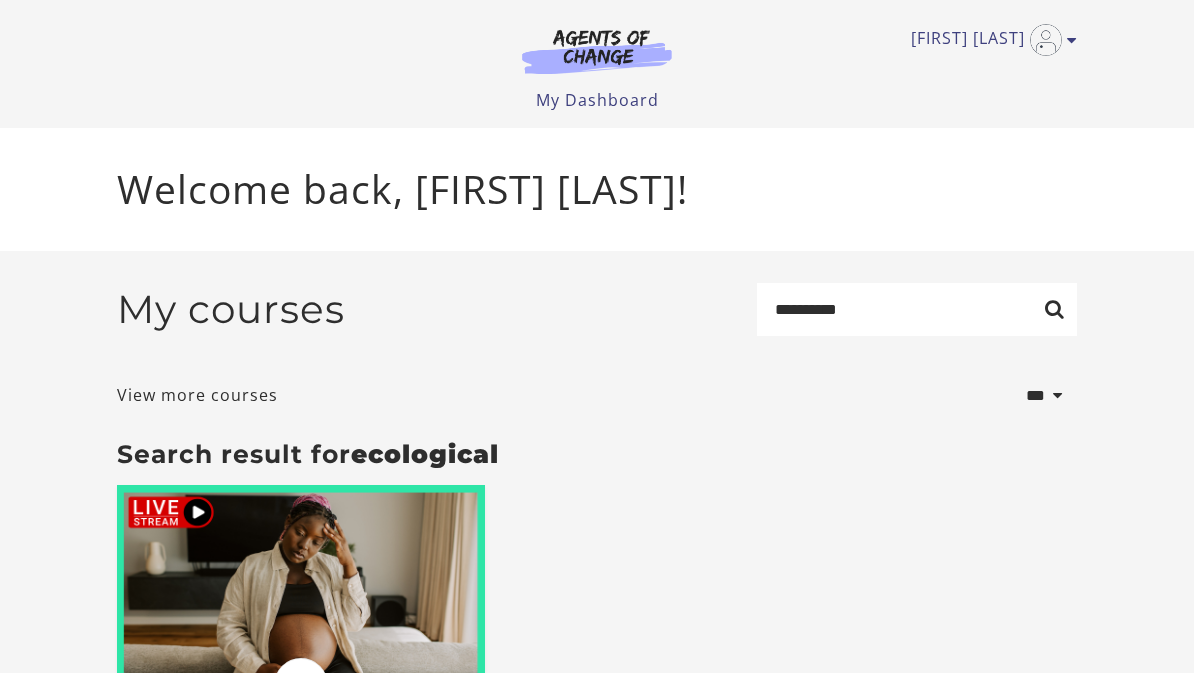 scroll, scrollTop: 0, scrollLeft: 0, axis: both 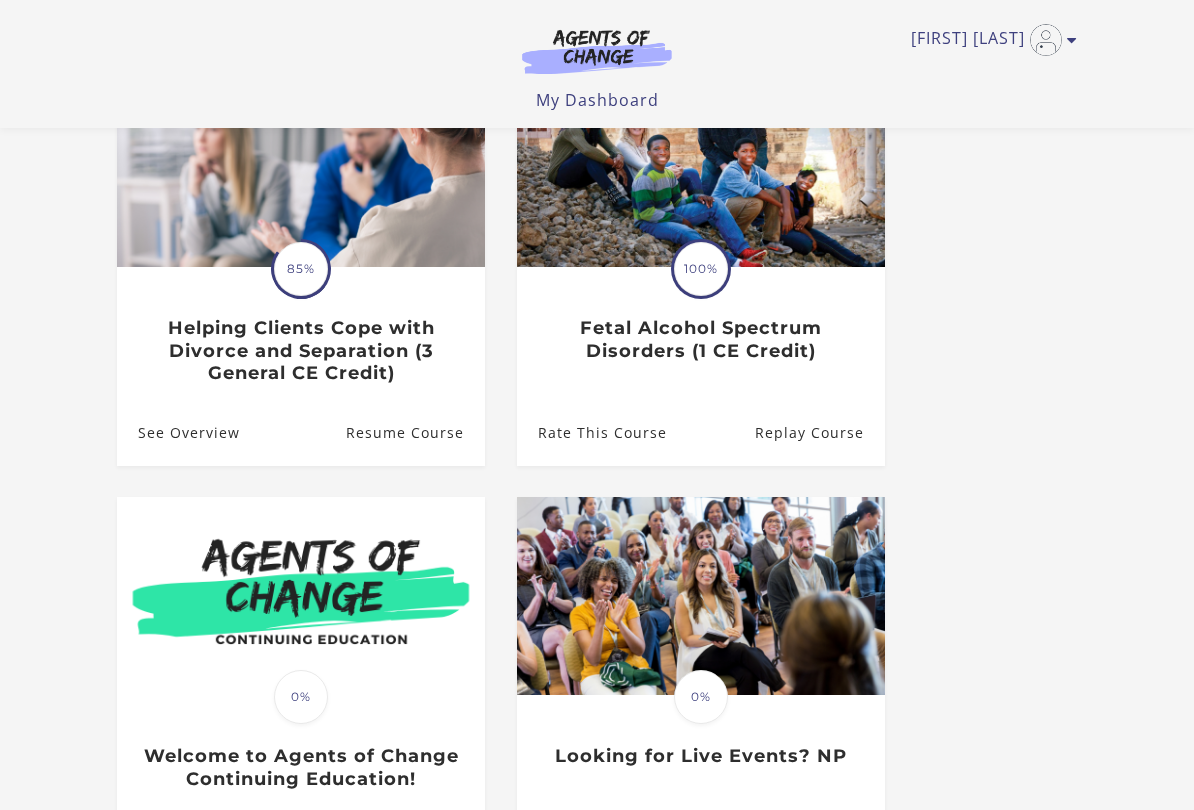 click on "Resume Course" at bounding box center [415, 432] 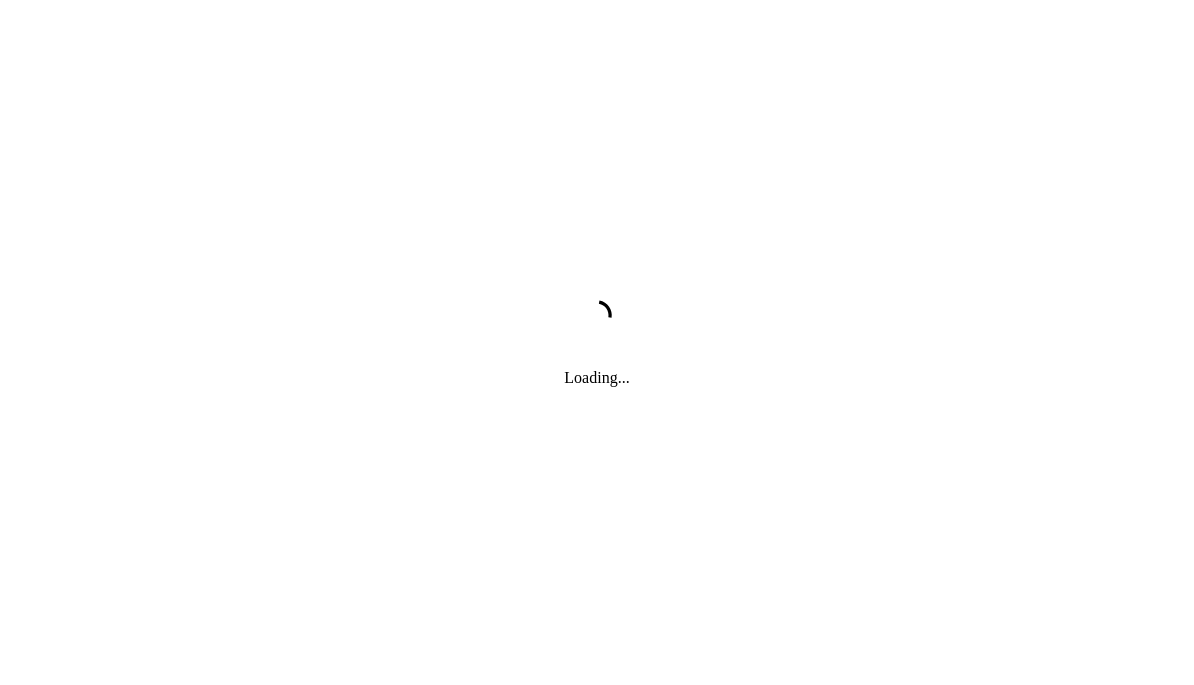 scroll, scrollTop: 0, scrollLeft: 0, axis: both 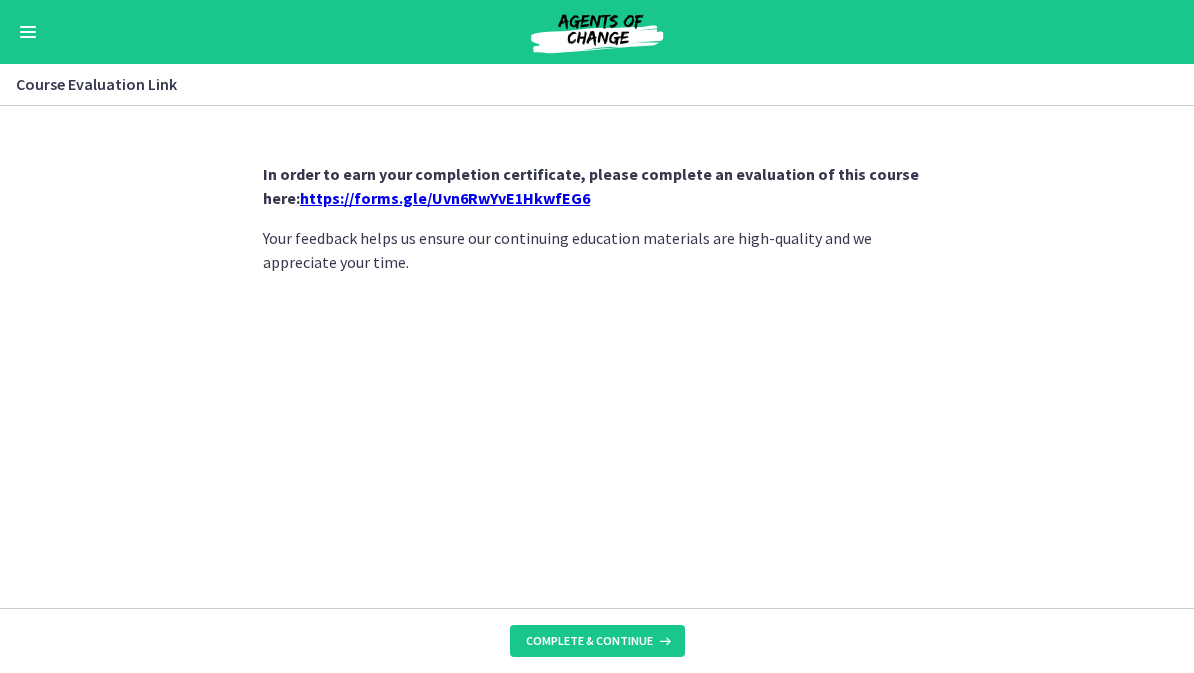 click on "In order to earn your completion certificate, please complete an evaluation of this course here:  [URL] Your feedback helps us ensure our continuing education materials are high-quality and we appreciate your time." 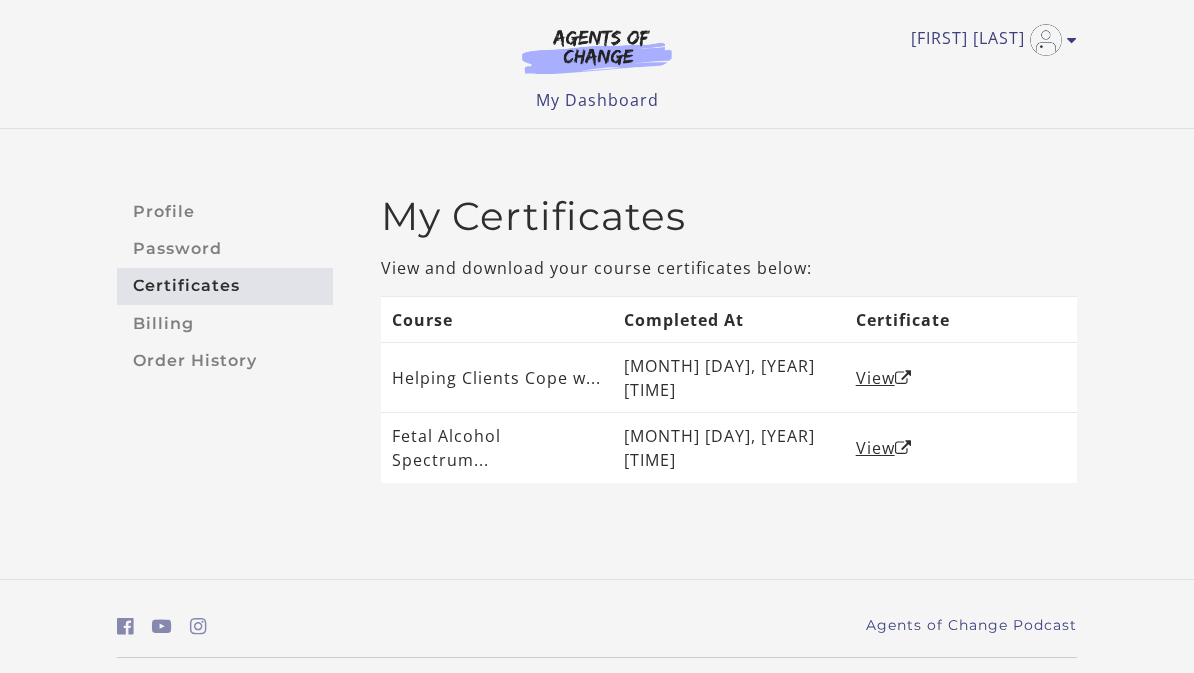 scroll, scrollTop: 0, scrollLeft: 0, axis: both 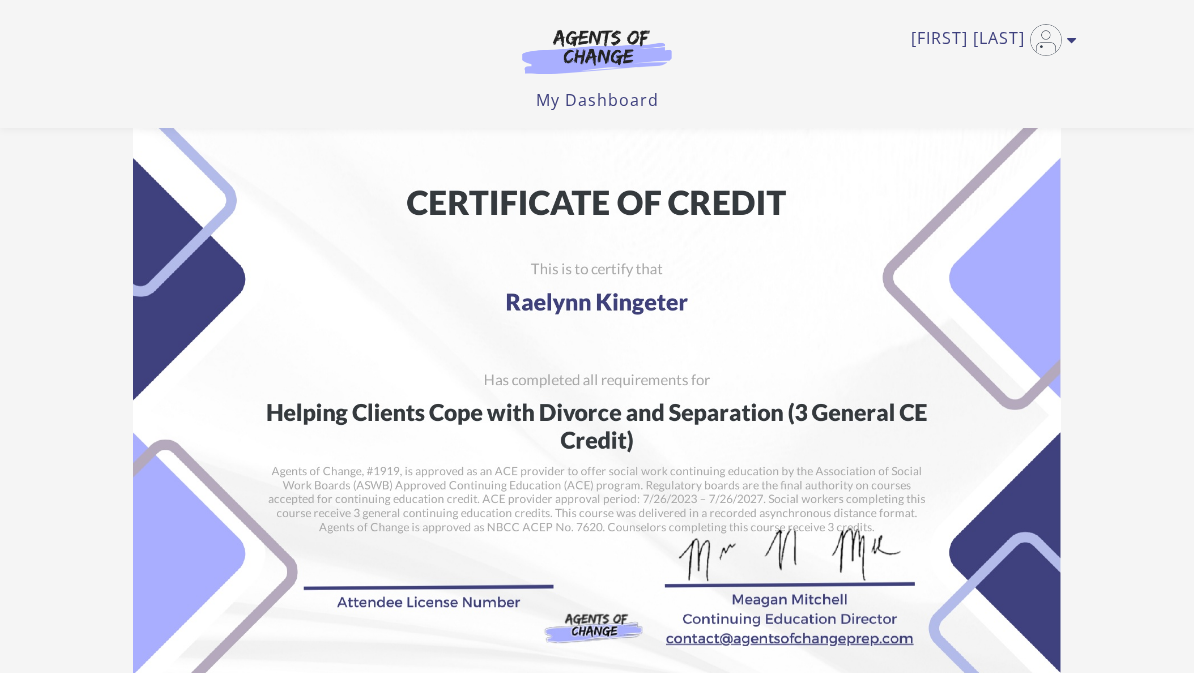 click on "Student:
[FIRST]  [LAST]
School:
Agents of Change Social Work Test Prep
Course:
Helping Clients Cope with Divorce and Separation (3 General CE Credit)
Certificate ID:
n1vy0yud9k
Issued:
[DATE]
Expires:
No expiry date
Copy Link
Download PDF" at bounding box center [597, 510] 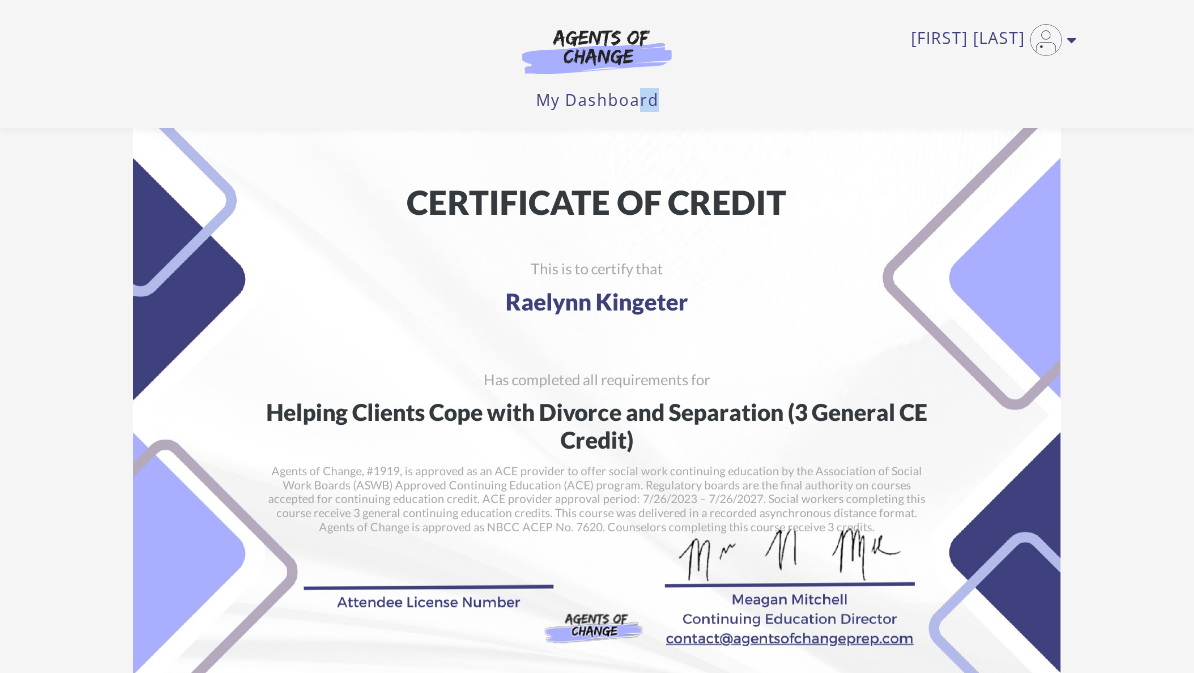 click on "Student:
[FIRST]  [LAST]
School:
Agents of Change Social Work Test Prep
Course:
Helping Clients Cope with Divorce and Separation (3 General CE Credit)
Certificate ID:
n1vy0yud9k
Issued:
[DATE]
Expires:
No expiry date
Copy Link
Download PDF" at bounding box center [597, 510] 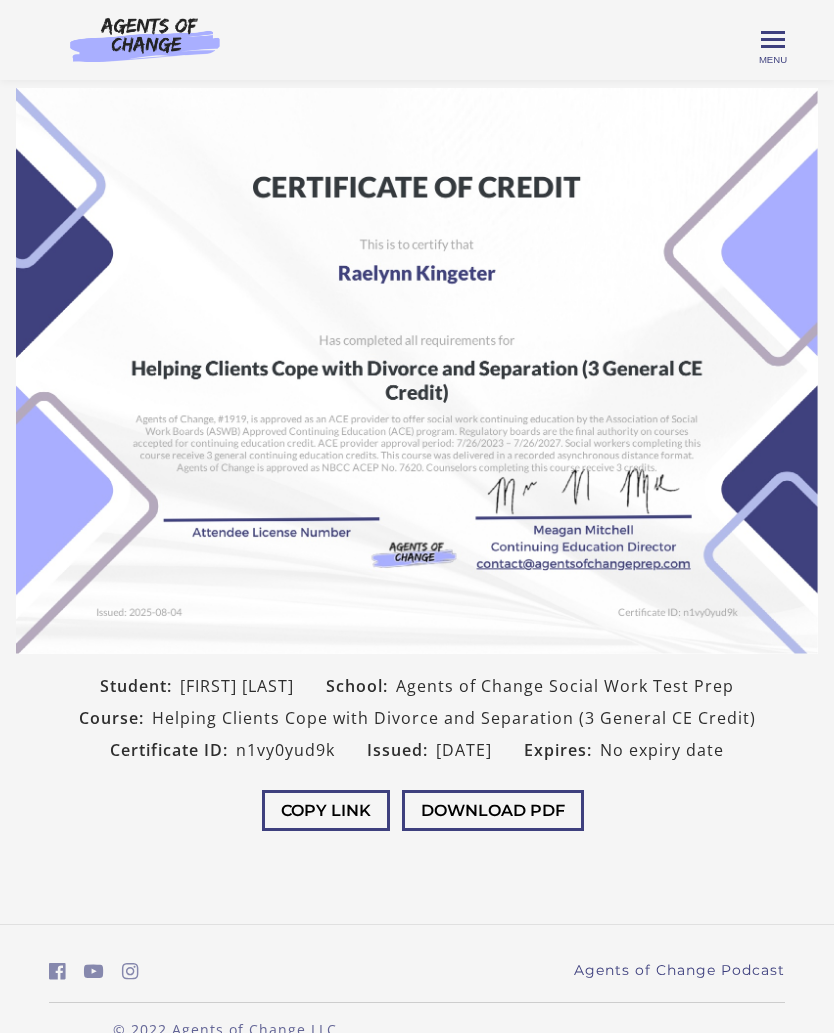click on "Agents of Change Social Work Test Prep" at bounding box center [565, 686] 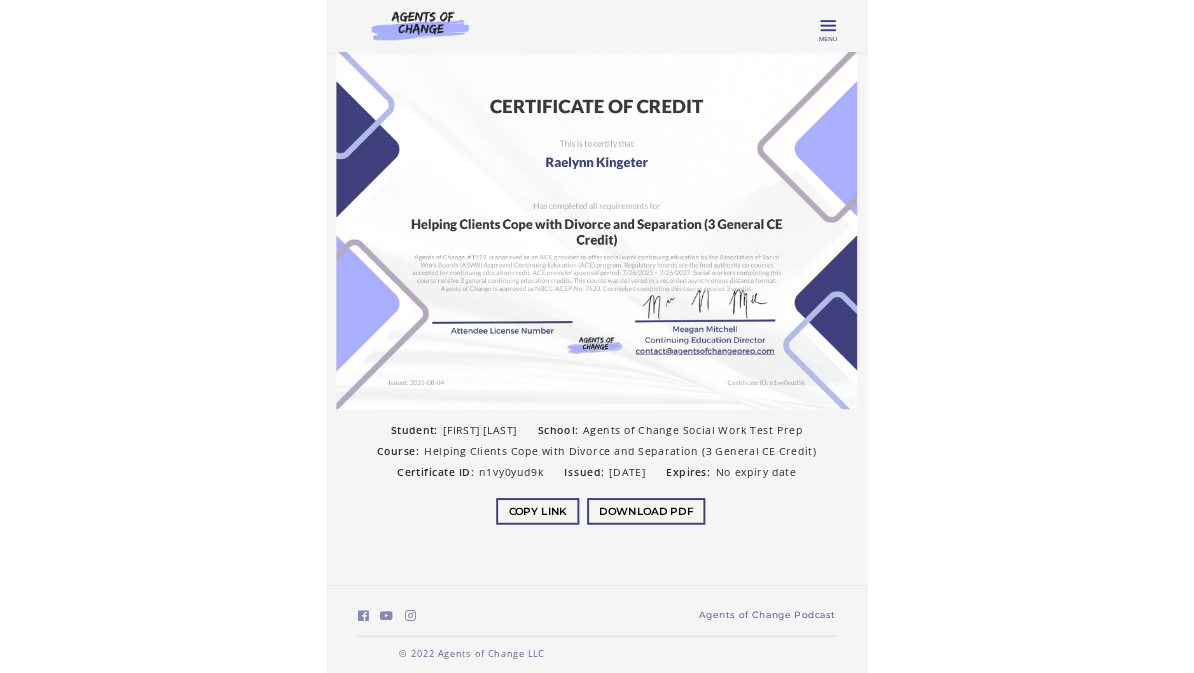 scroll, scrollTop: 31, scrollLeft: 0, axis: vertical 